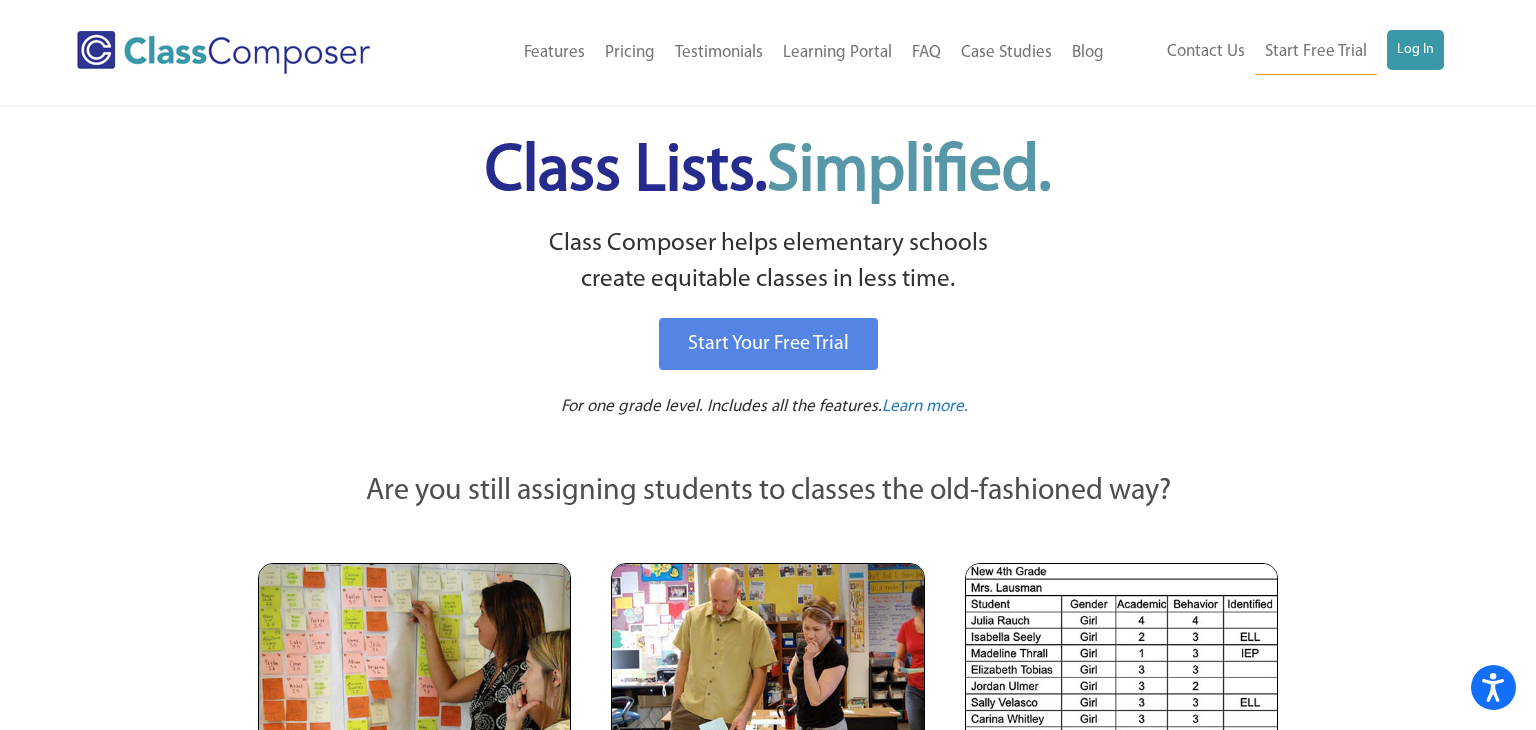 scroll, scrollTop: 0, scrollLeft: 0, axis: both 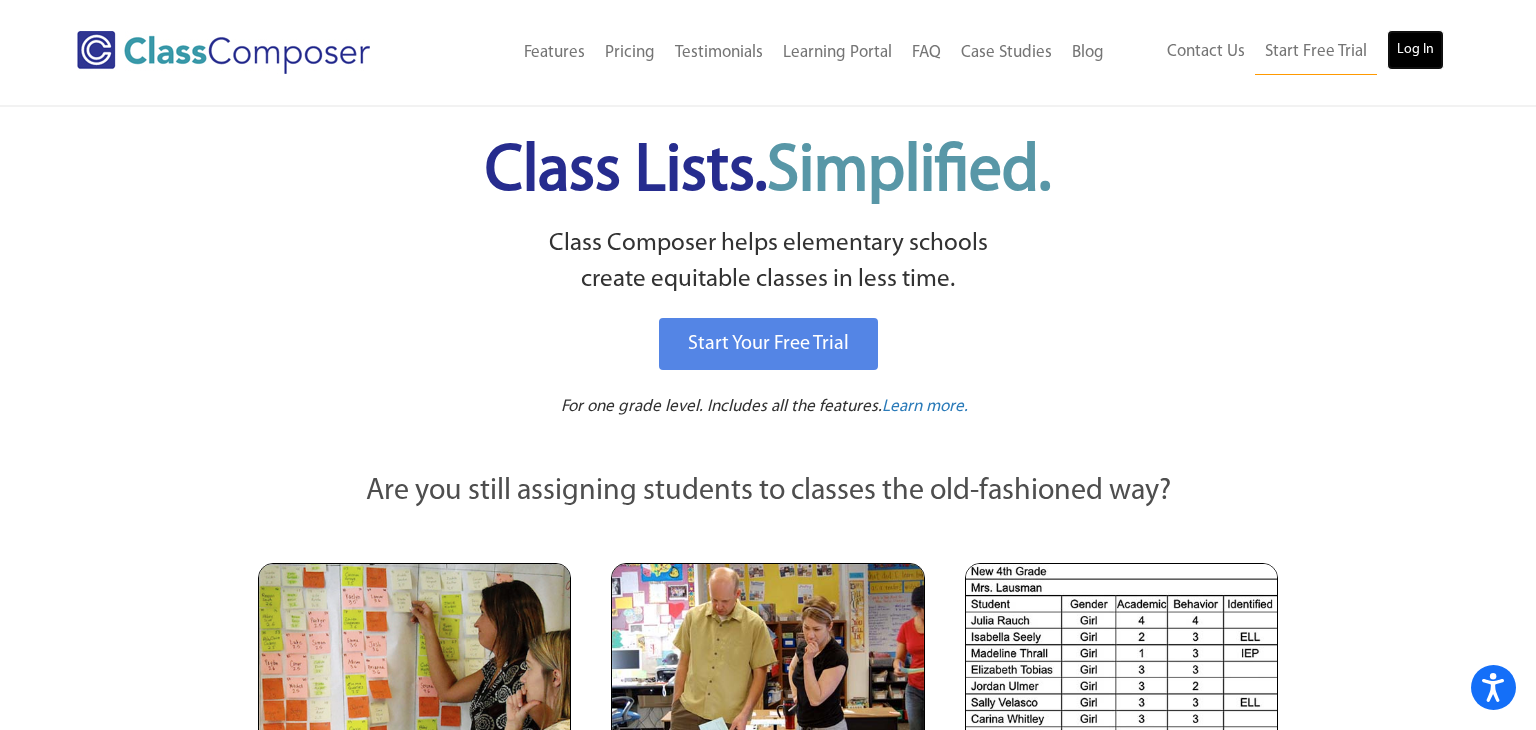 click on "Log In" at bounding box center (1415, 50) 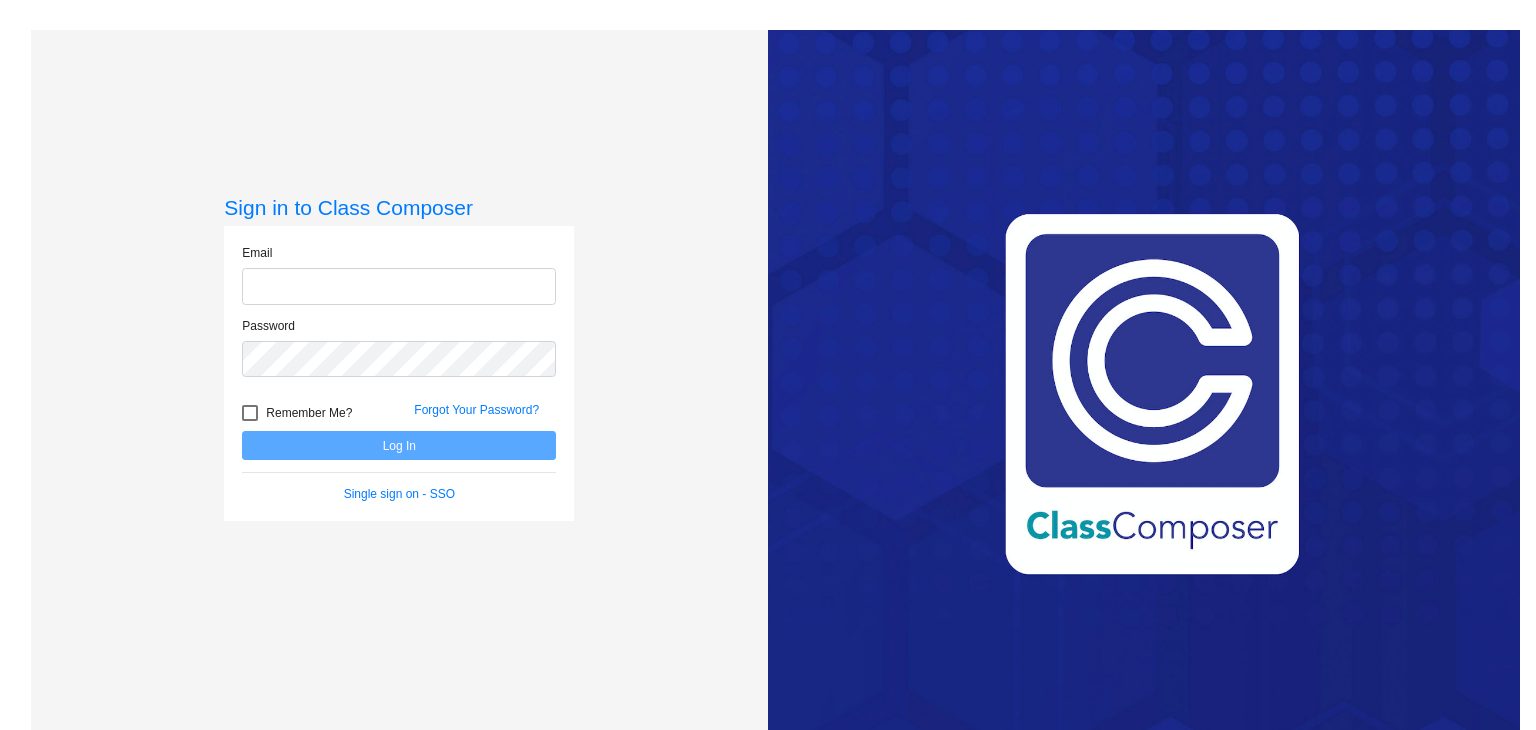 scroll, scrollTop: 0, scrollLeft: 0, axis: both 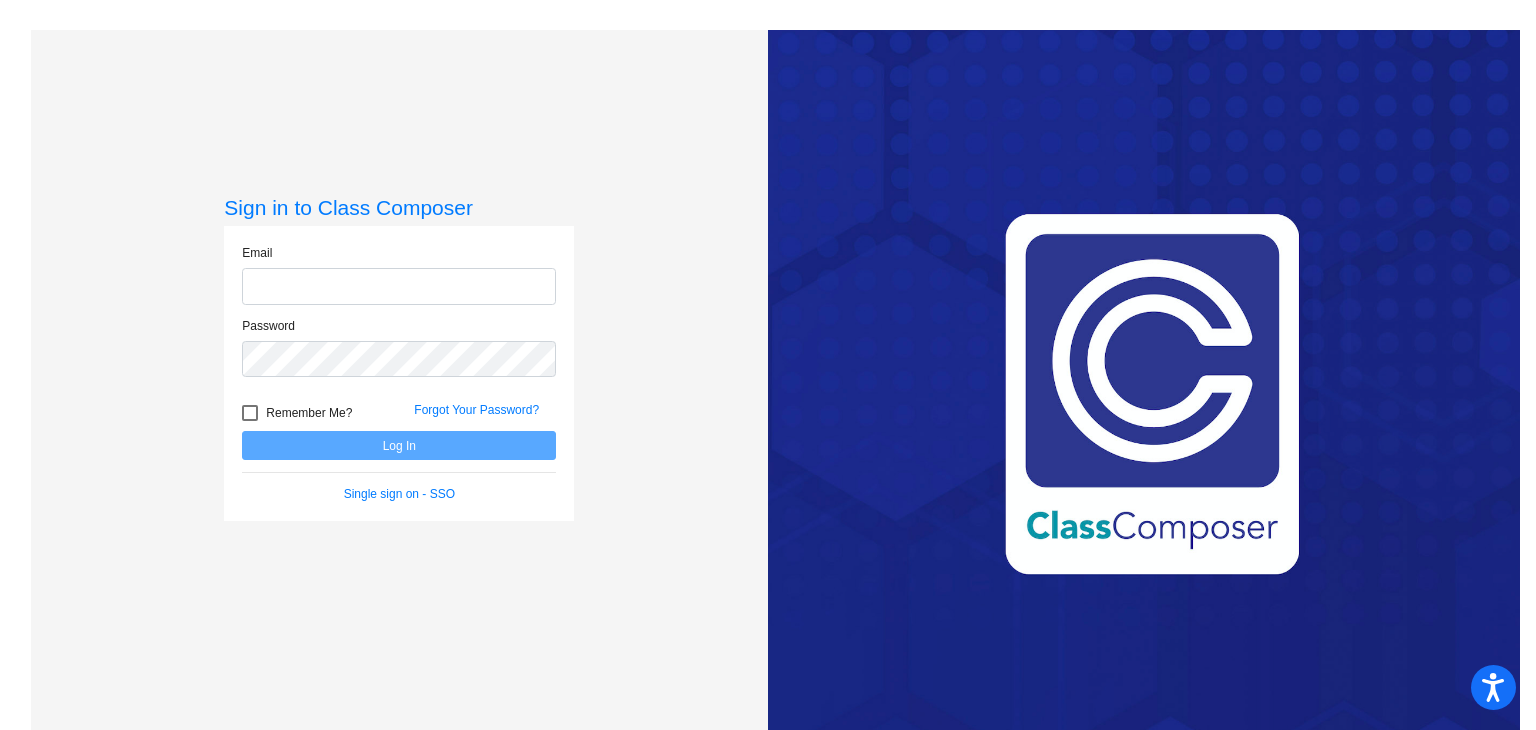 type on "[EMAIL_ADDRESS][DOMAIN_NAME]" 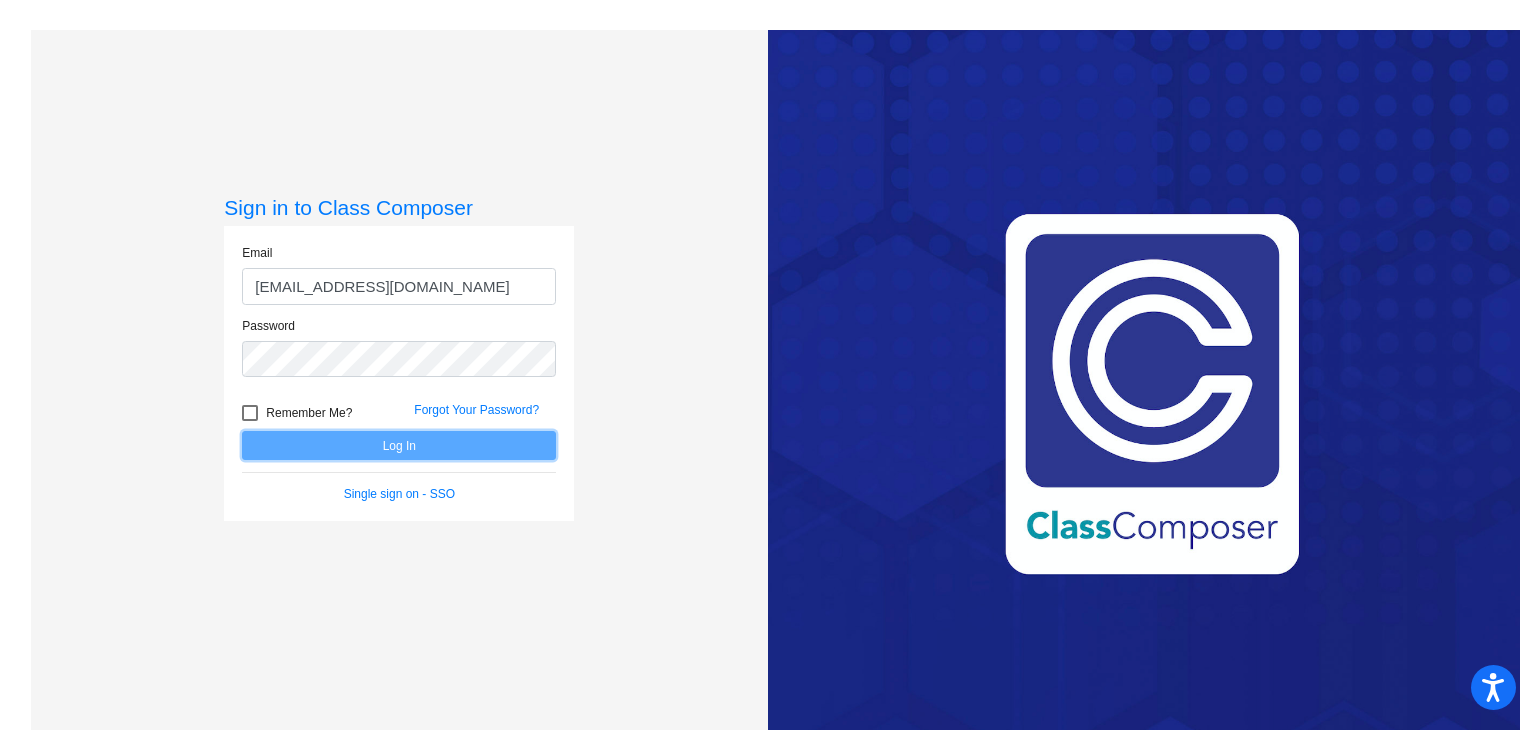 click on "Log In" 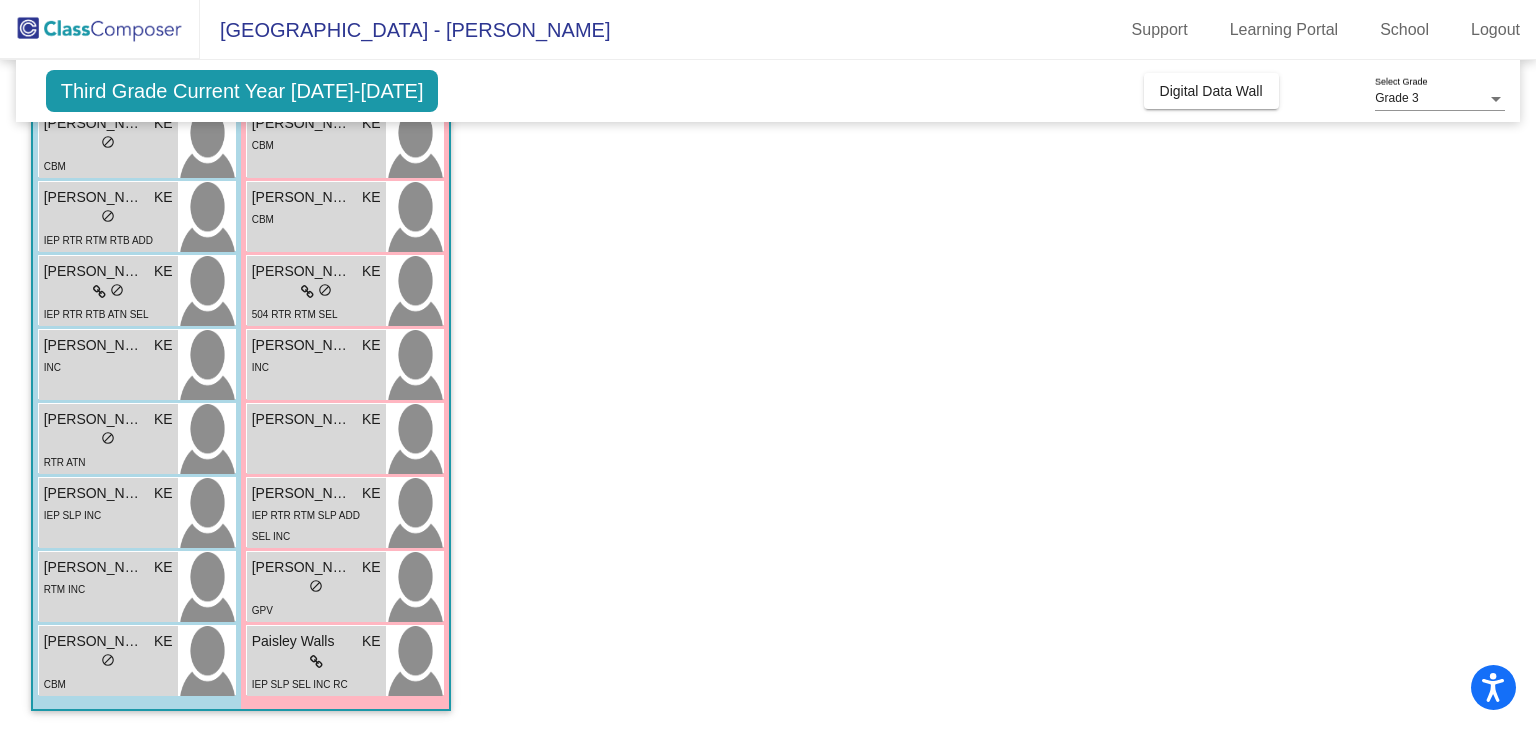 scroll, scrollTop: 0, scrollLeft: 0, axis: both 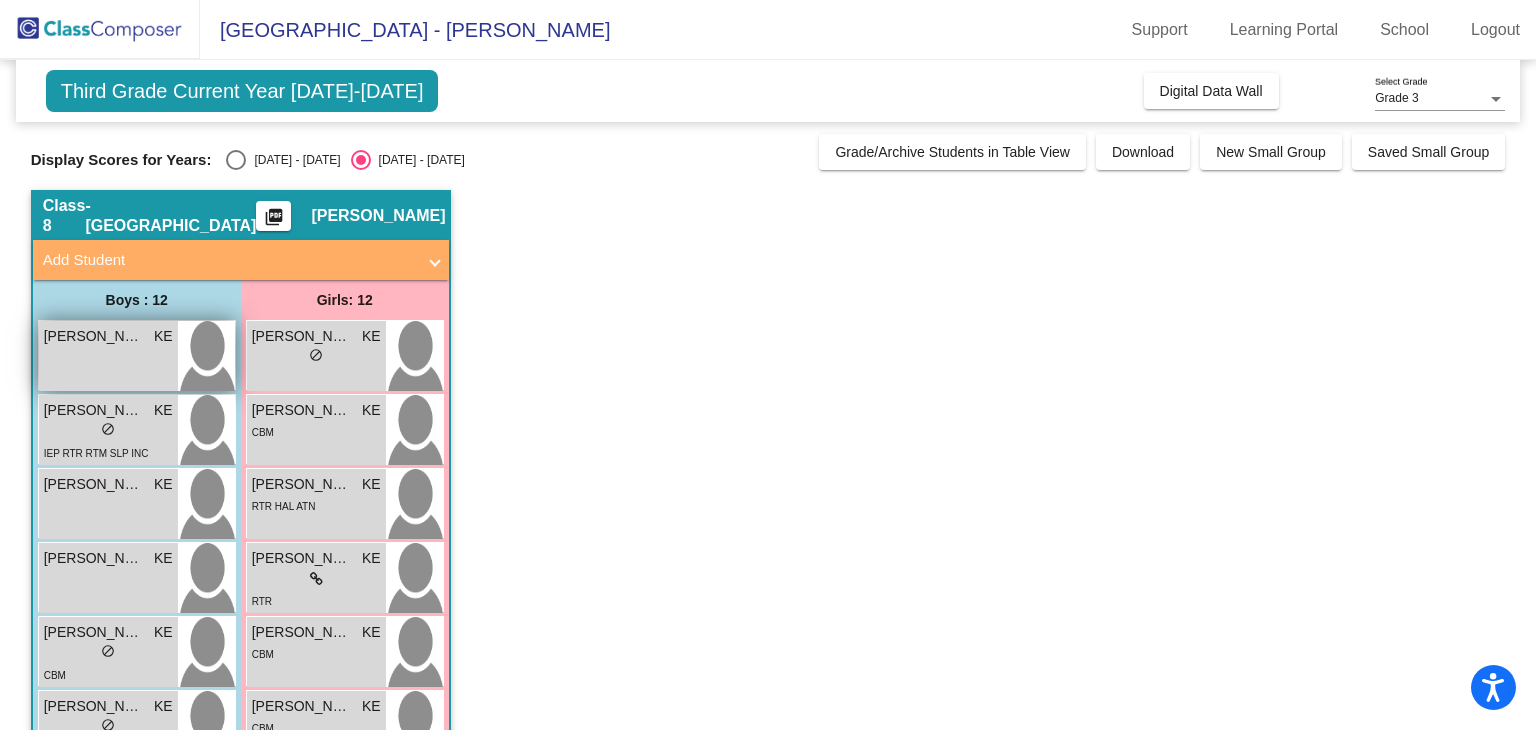 click on "Broden Walker KE lock do_not_disturb_alt" at bounding box center (108, 356) 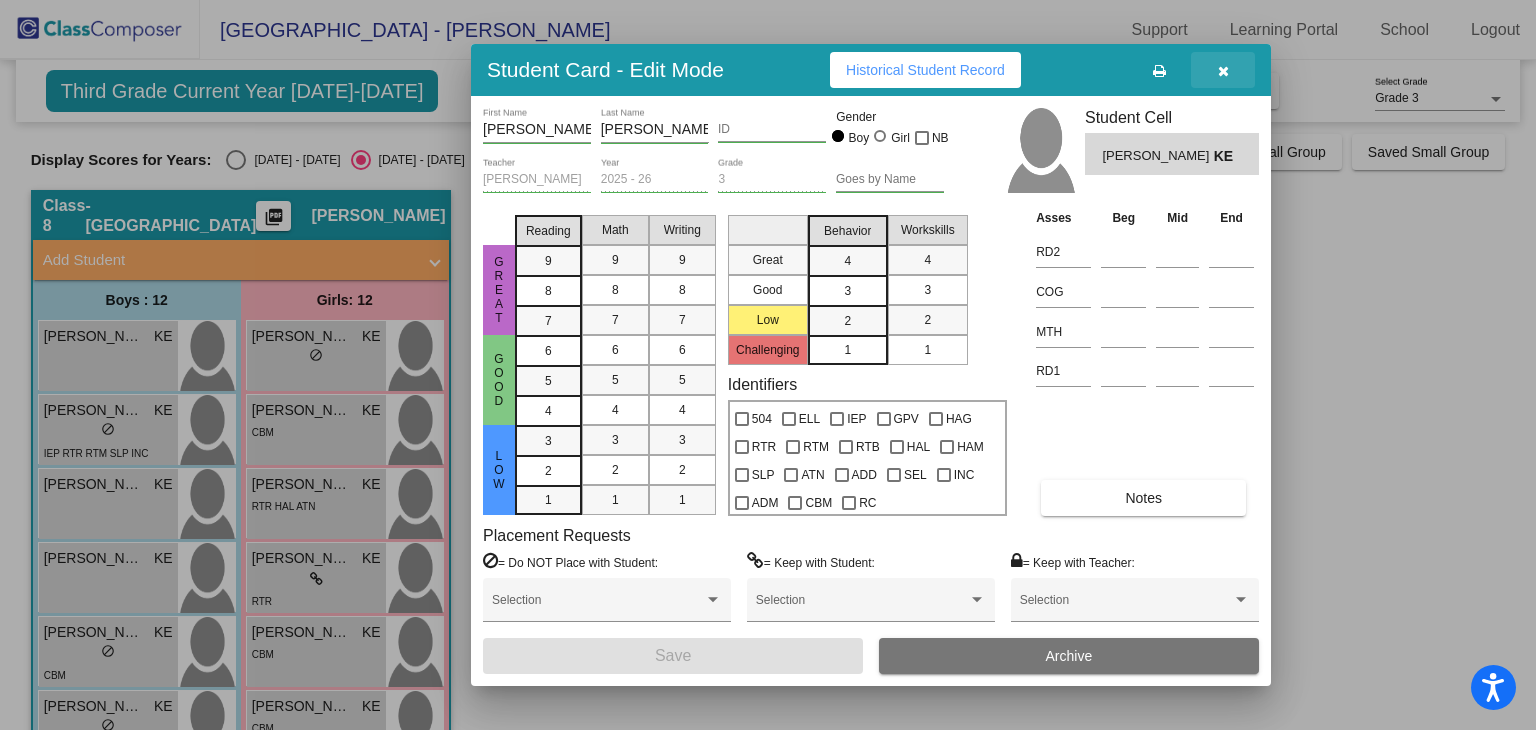 click at bounding box center (1223, 71) 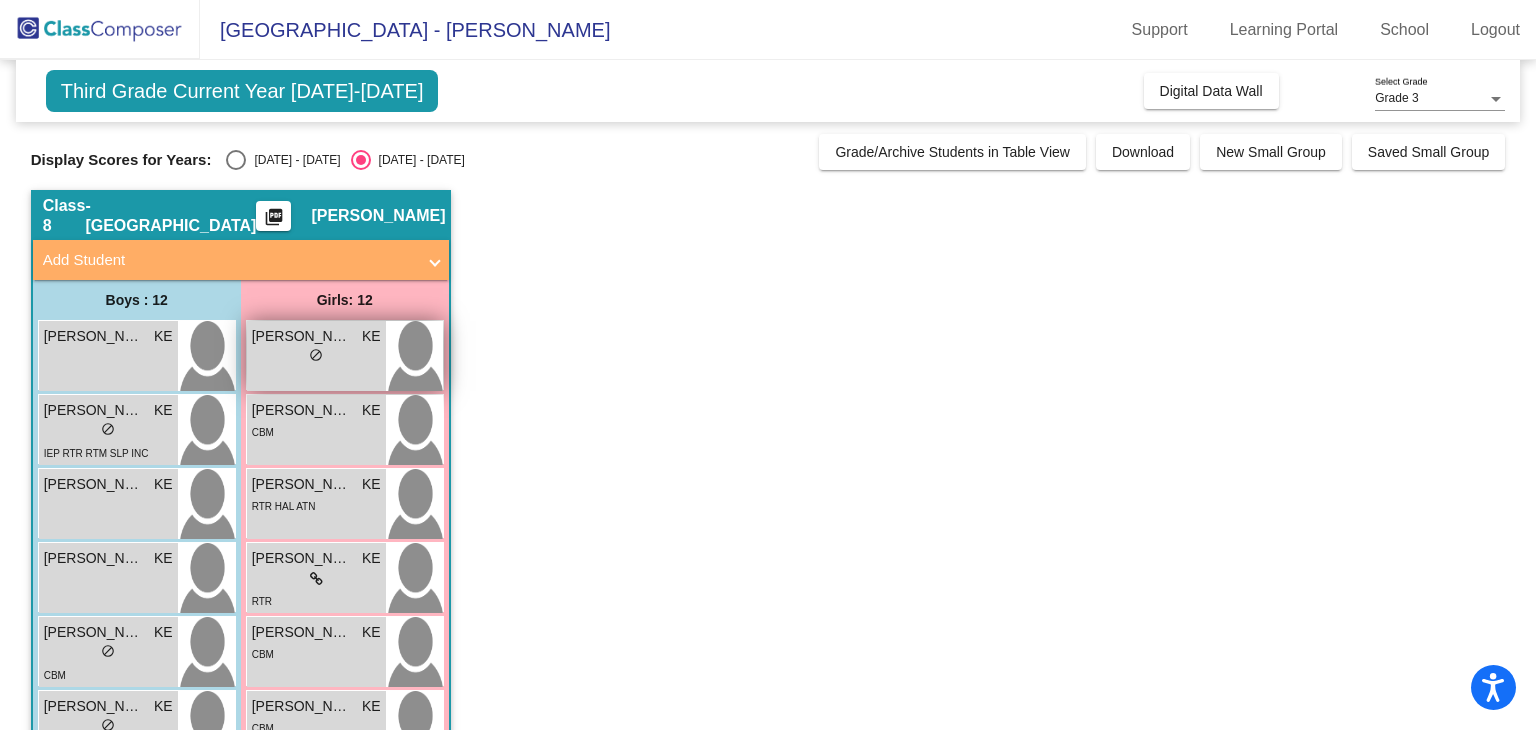 click on "Alaina Albrecht KE lock do_not_disturb_alt" at bounding box center (316, 356) 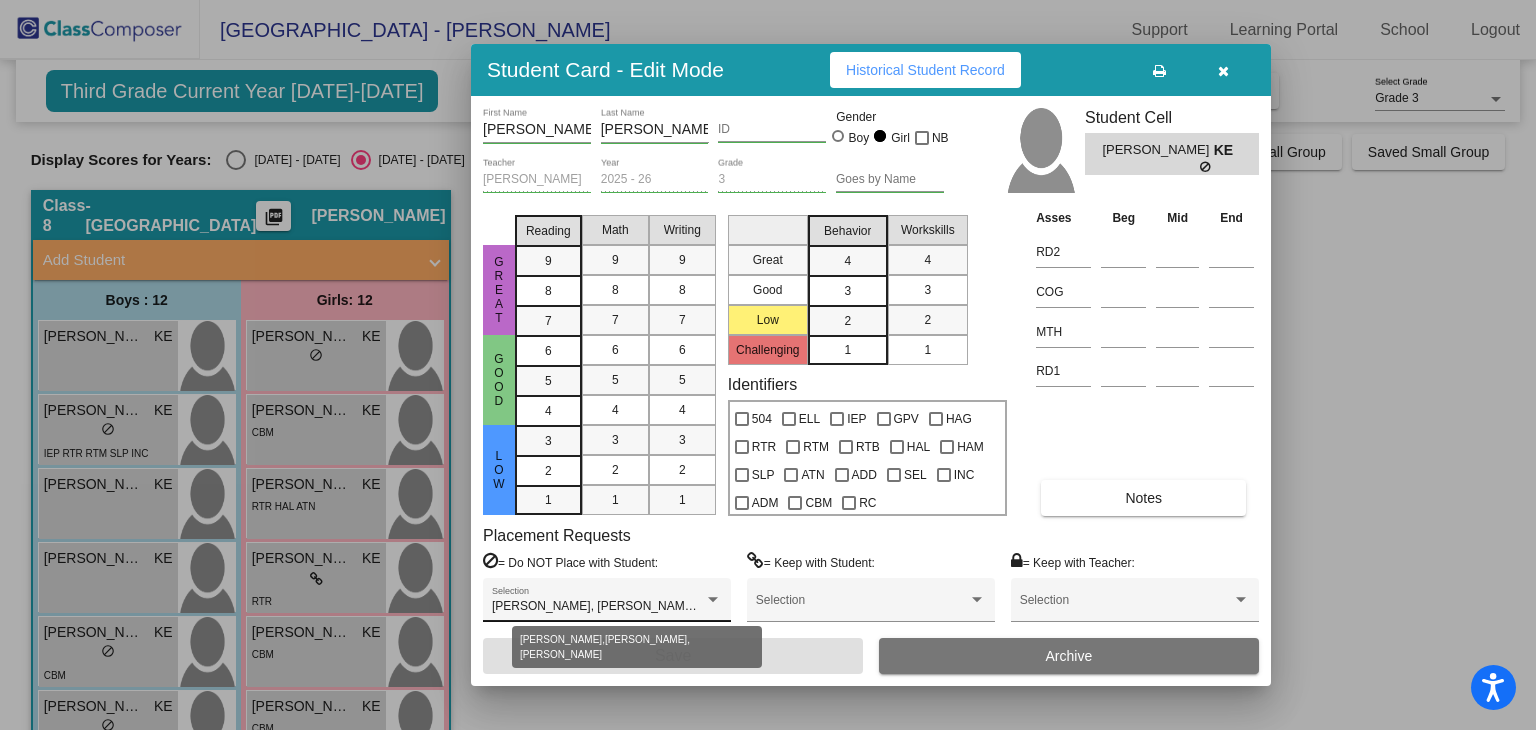 click at bounding box center [713, 600] 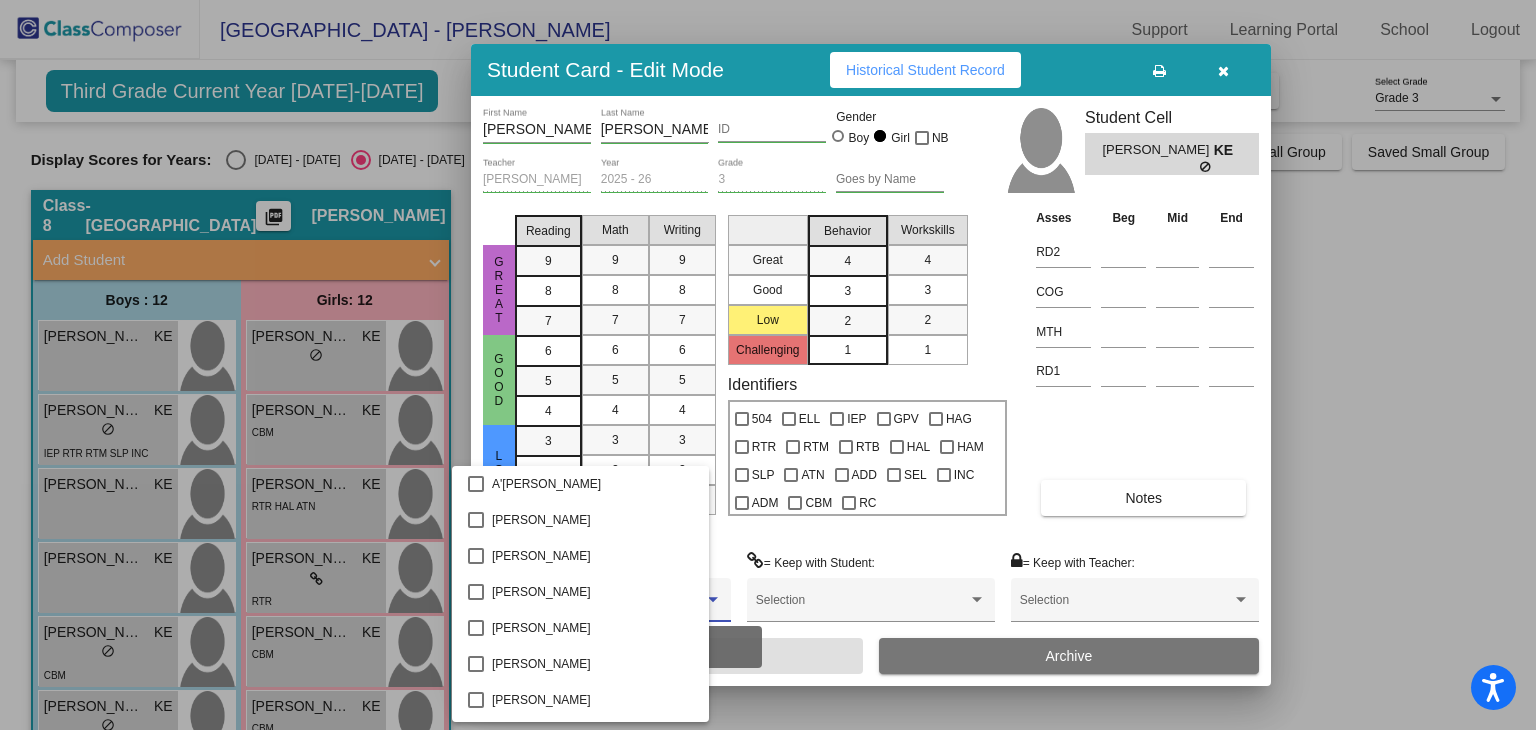 scroll, scrollTop: 4270, scrollLeft: 0, axis: vertical 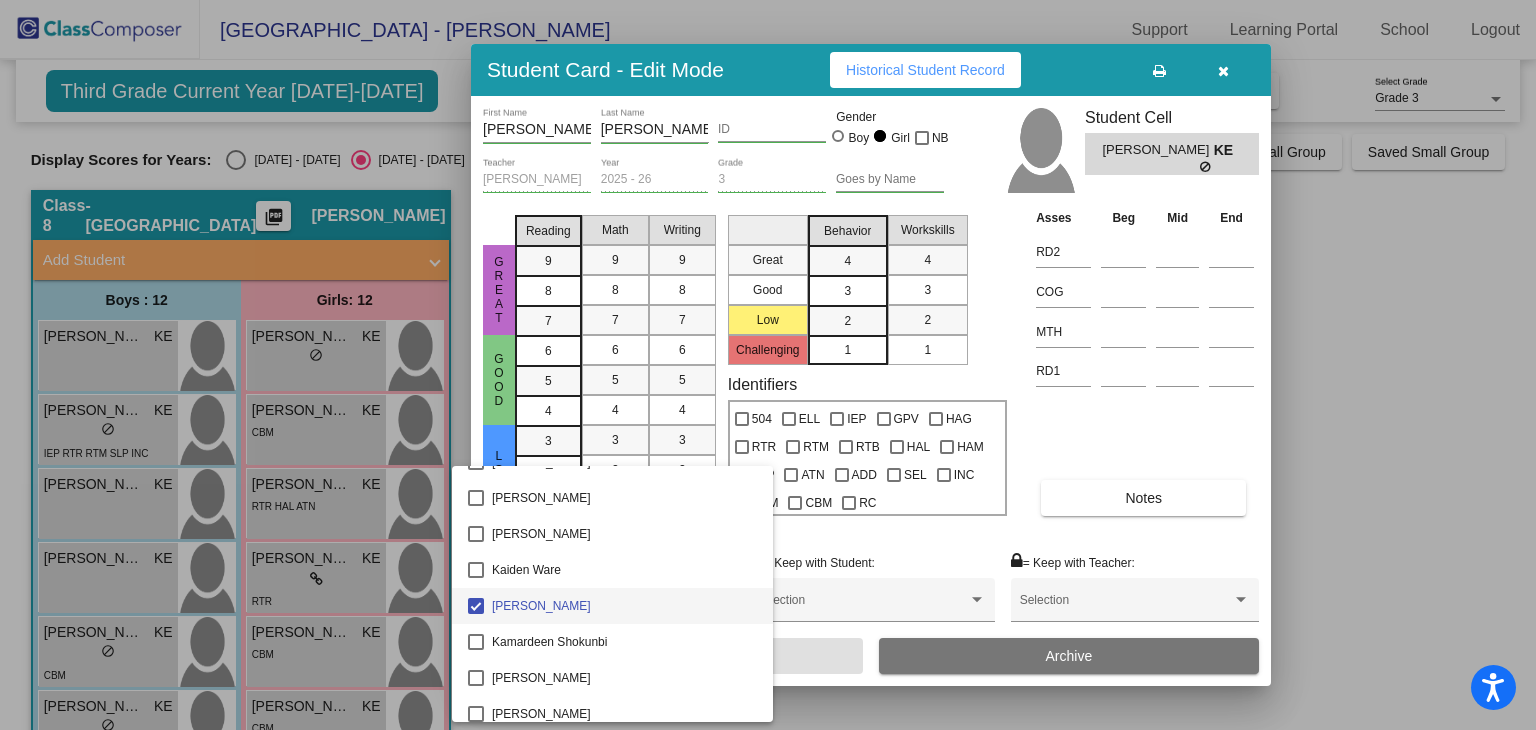click at bounding box center [768, 365] 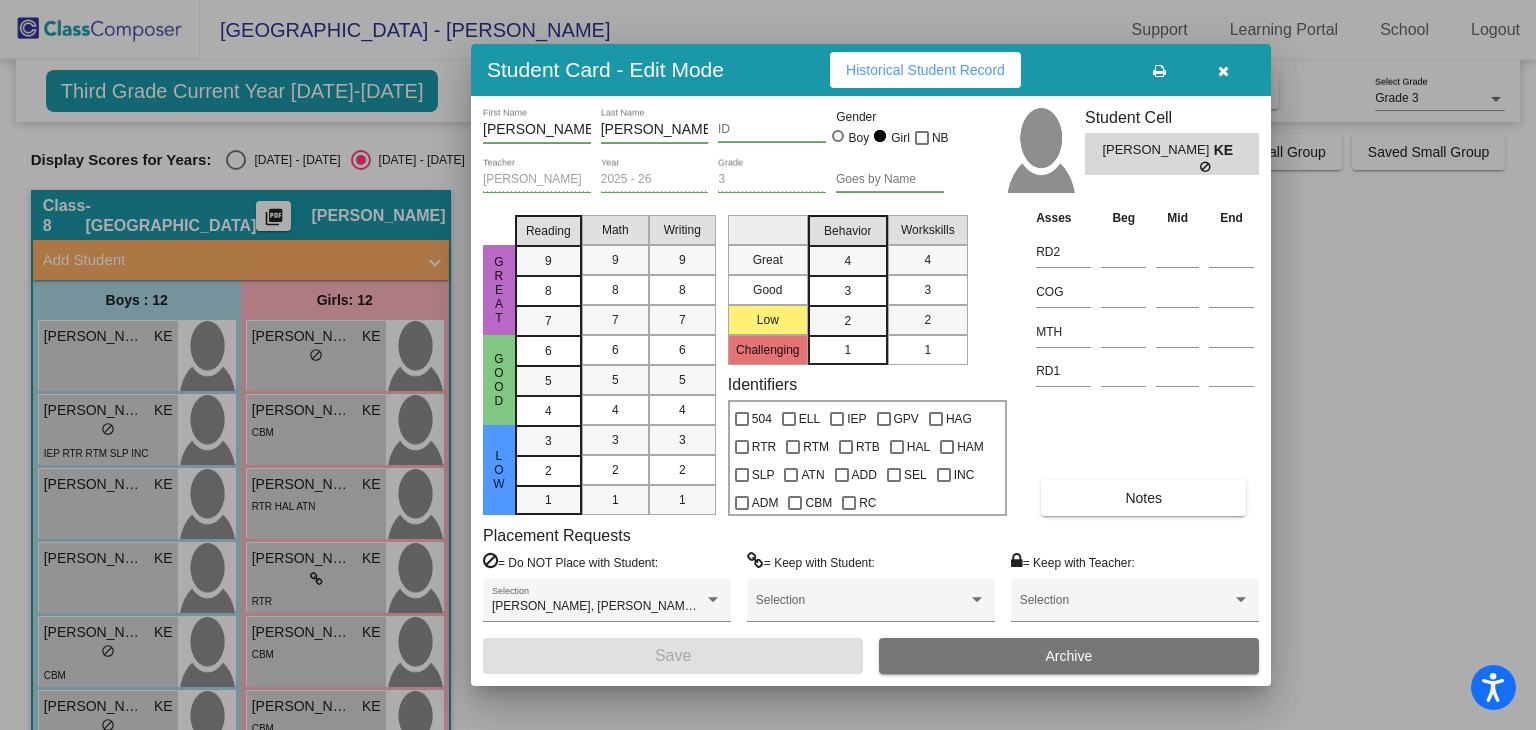 click on "Historical Student Record" at bounding box center [925, 70] 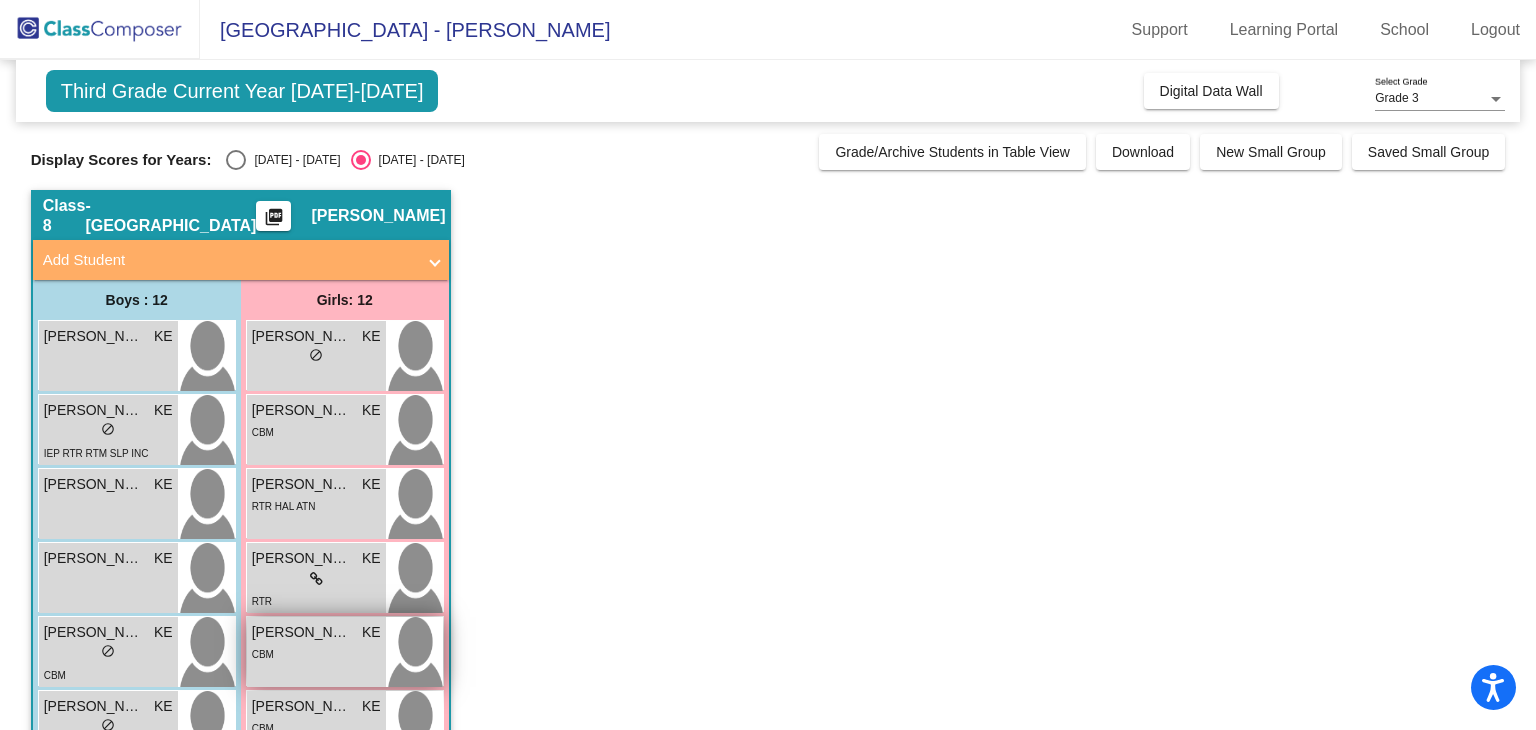 click on "Elin Spoonamore" at bounding box center [302, 632] 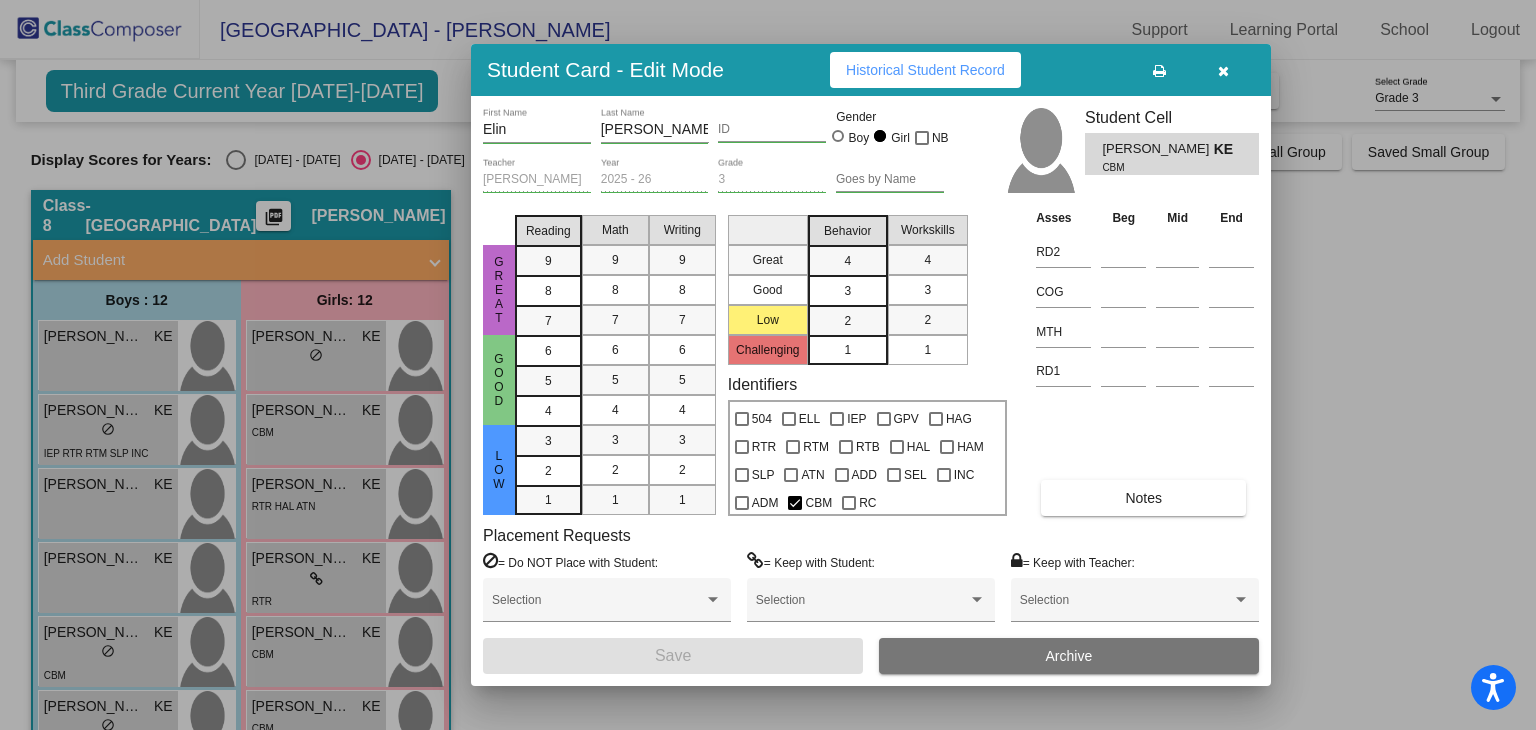 click at bounding box center [1223, 70] 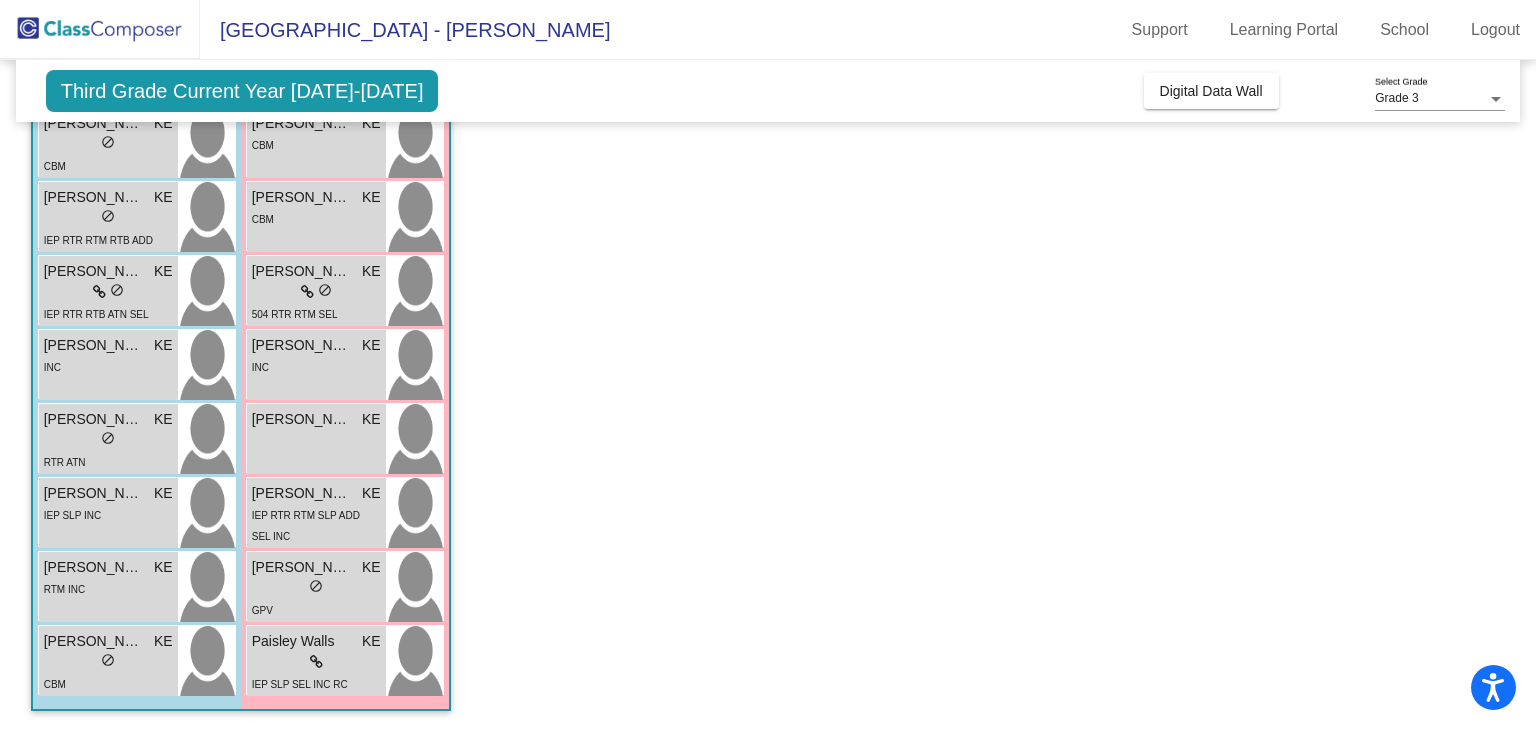 scroll, scrollTop: 508, scrollLeft: 0, axis: vertical 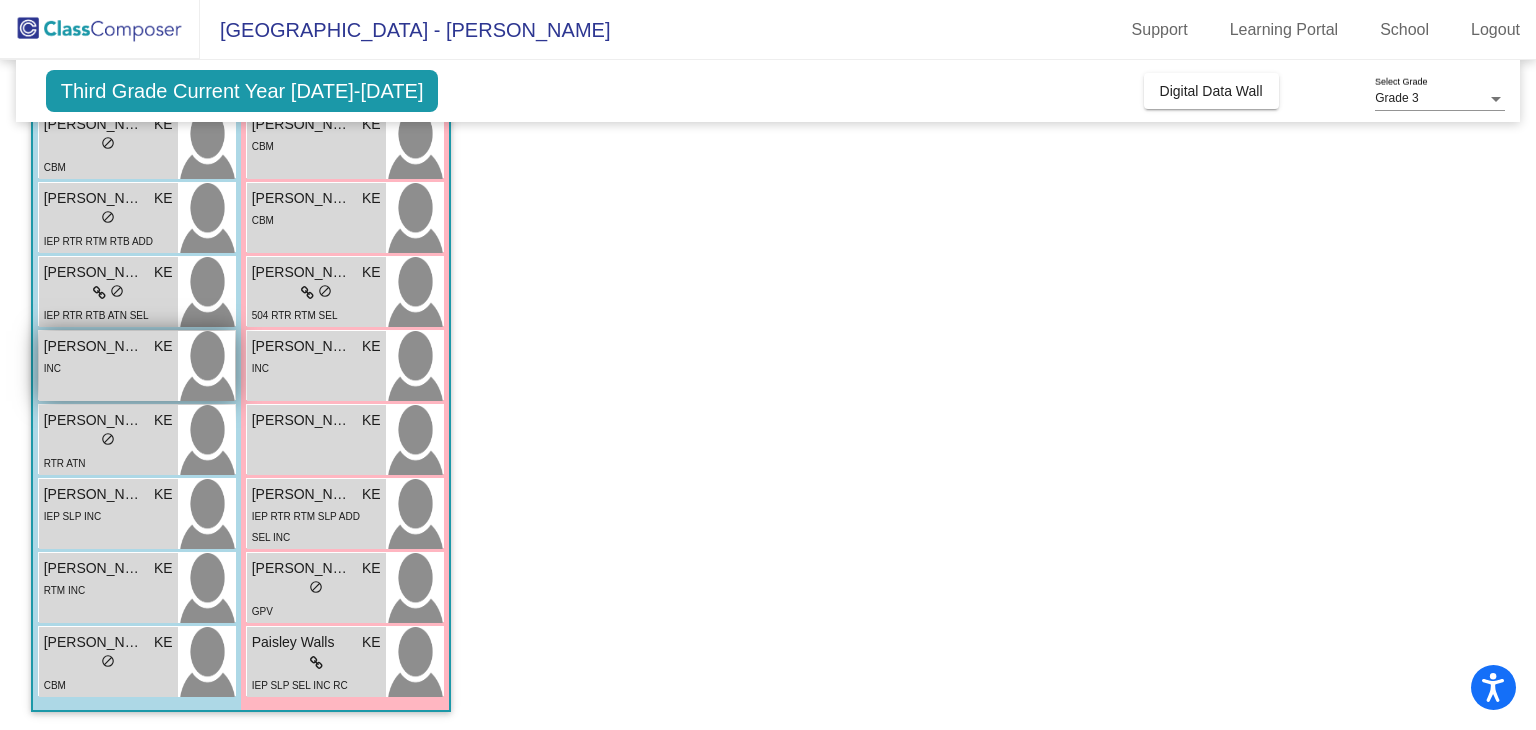 click on "Owen Gunter" at bounding box center [94, 346] 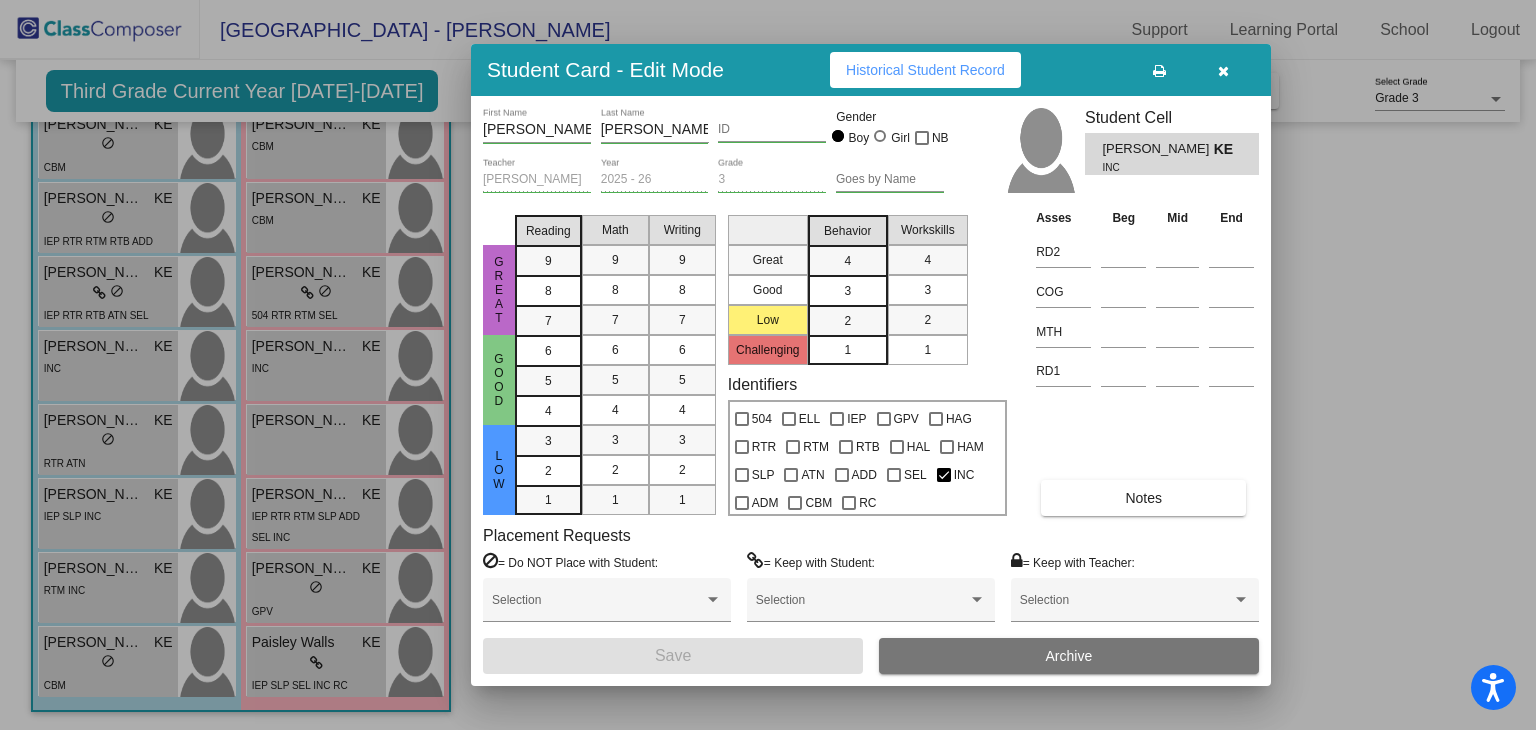 click at bounding box center (1223, 71) 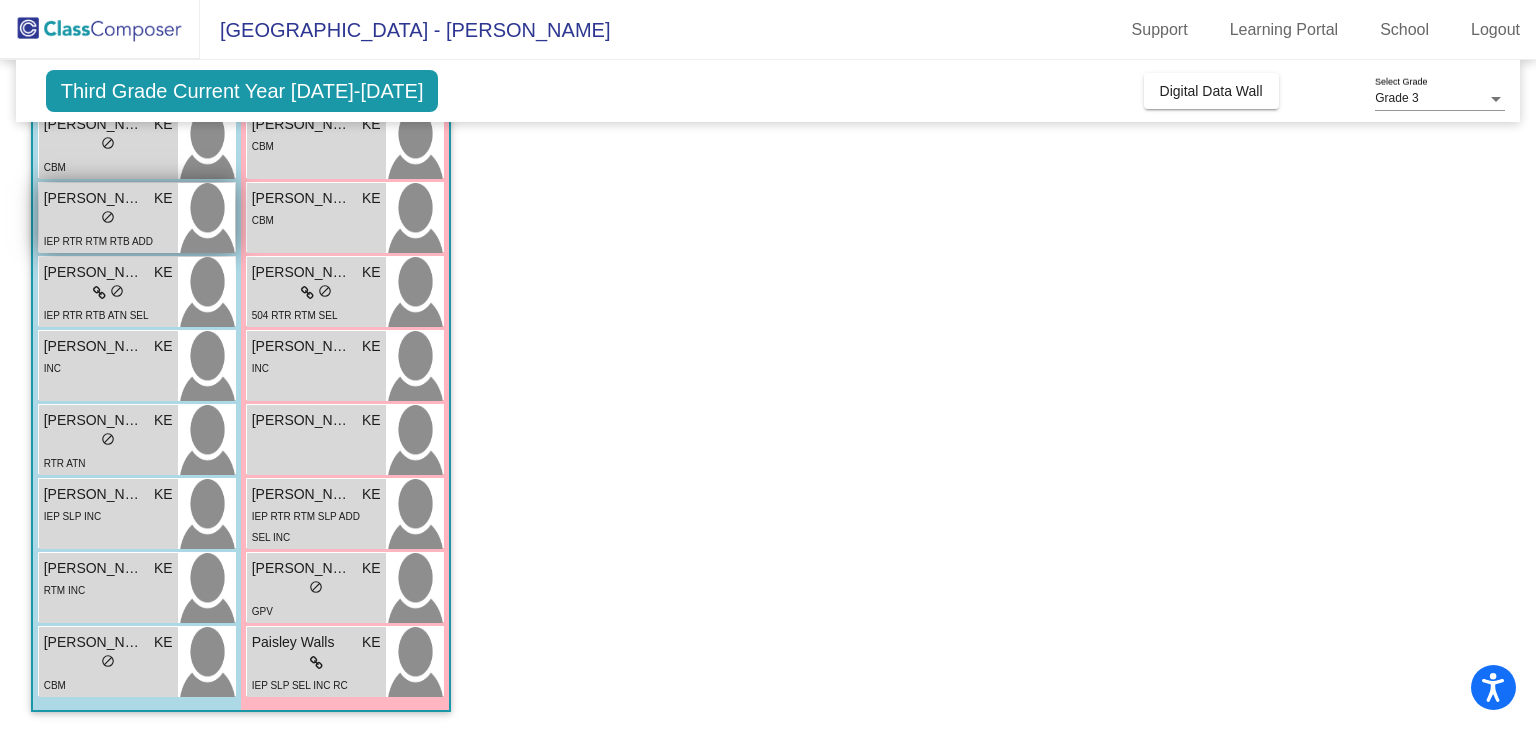 scroll, scrollTop: 0, scrollLeft: 0, axis: both 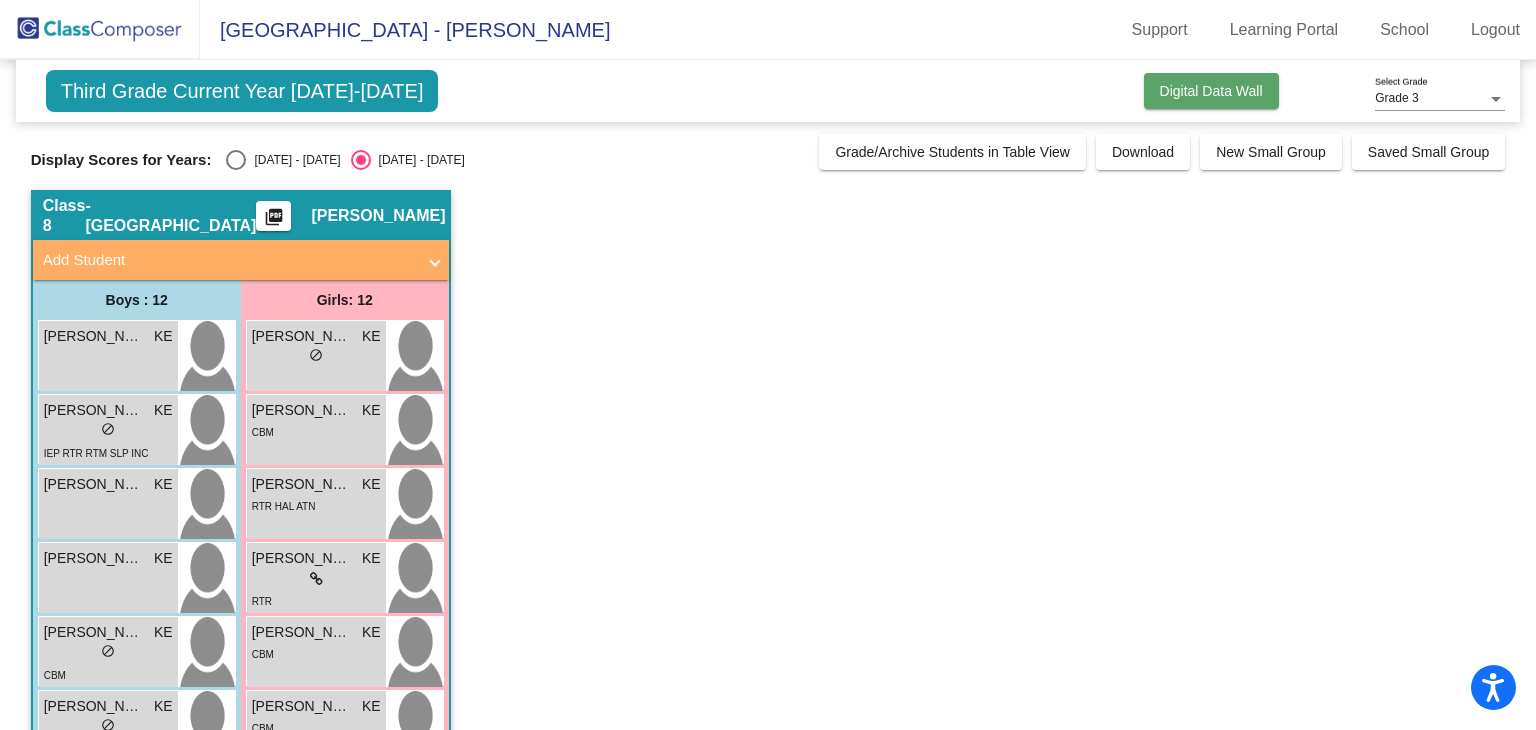 click on "Digital Data Wall" 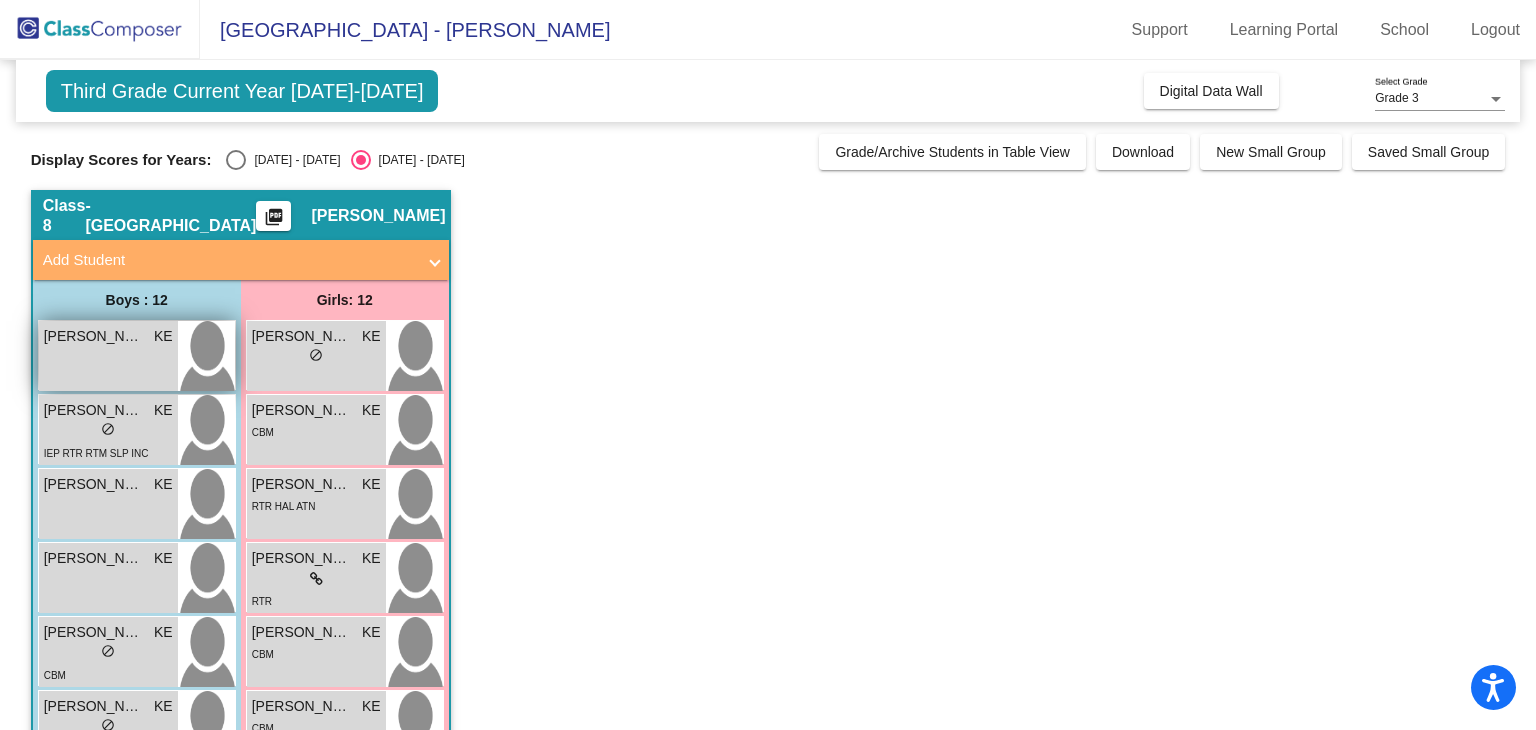 click on "Broden Walker KE lock do_not_disturb_alt" at bounding box center [108, 356] 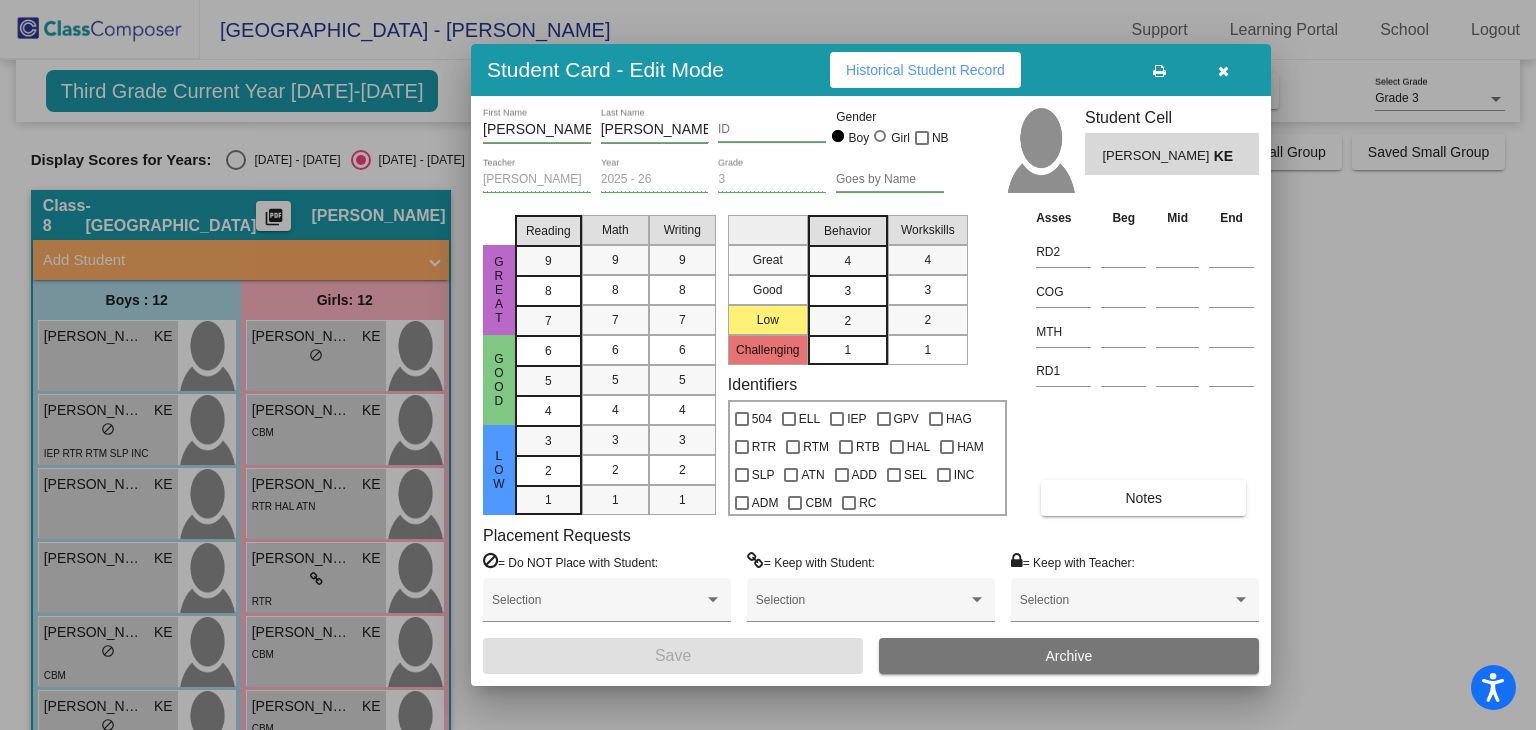click on "Historical Student Record" at bounding box center (925, 70) 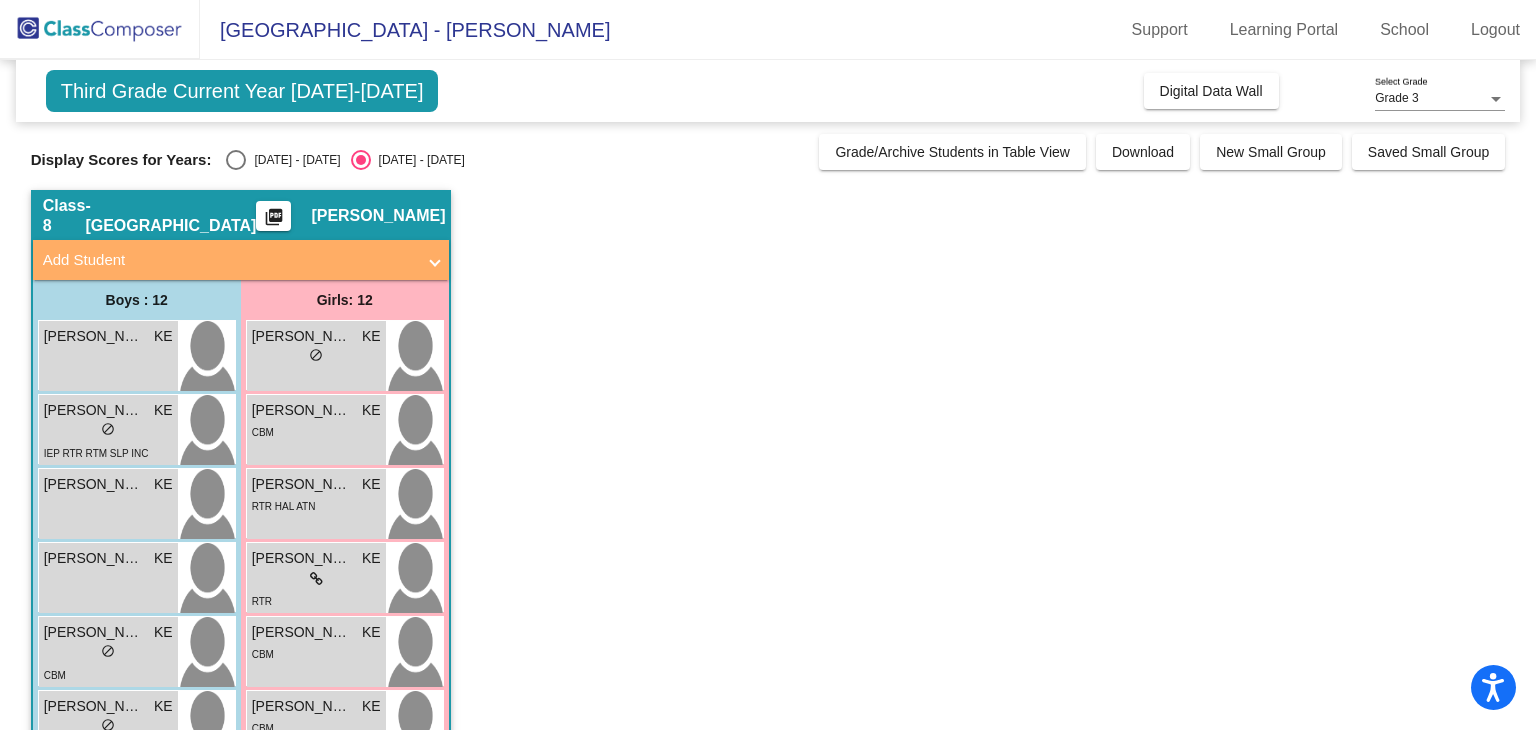 scroll, scrollTop: 509, scrollLeft: 0, axis: vertical 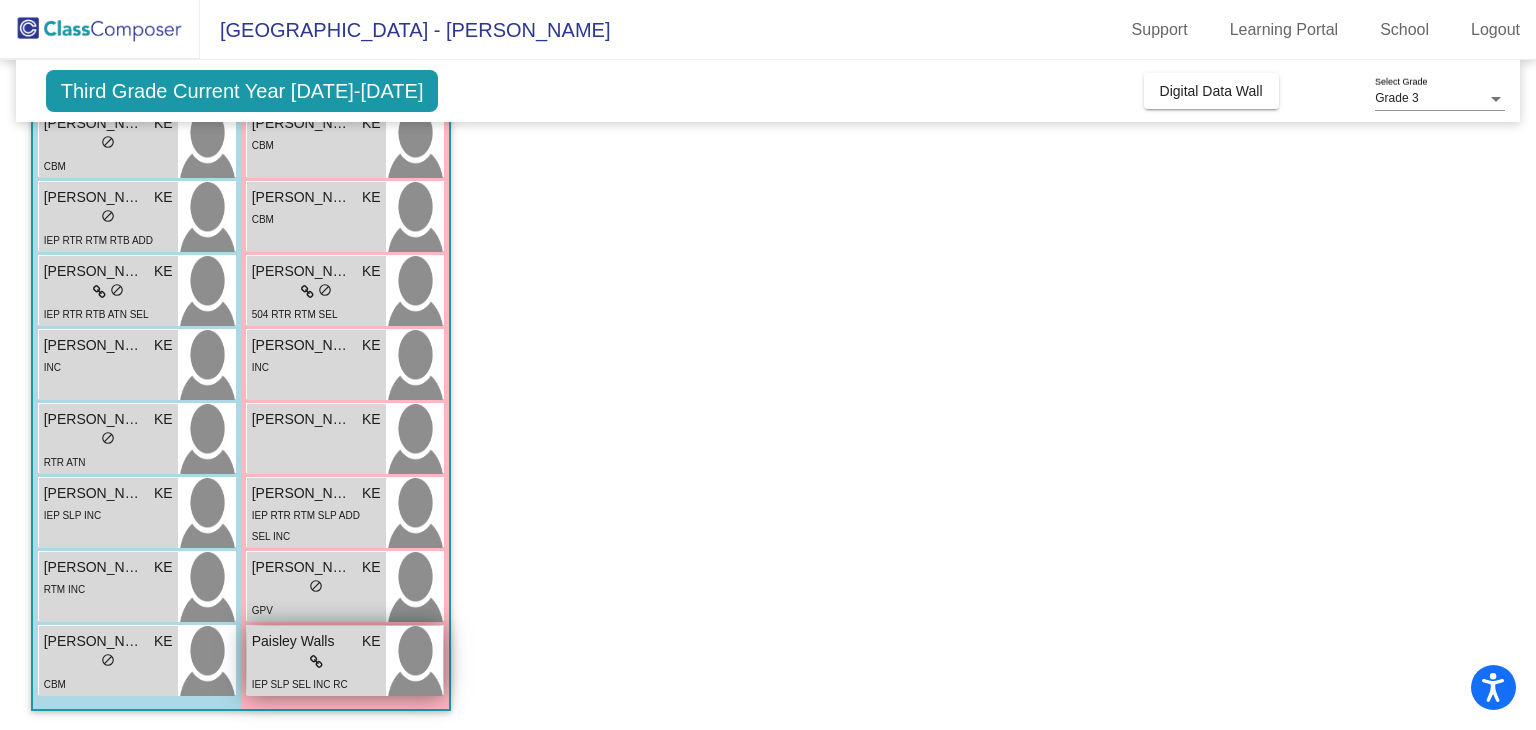 click at bounding box center [316, 662] 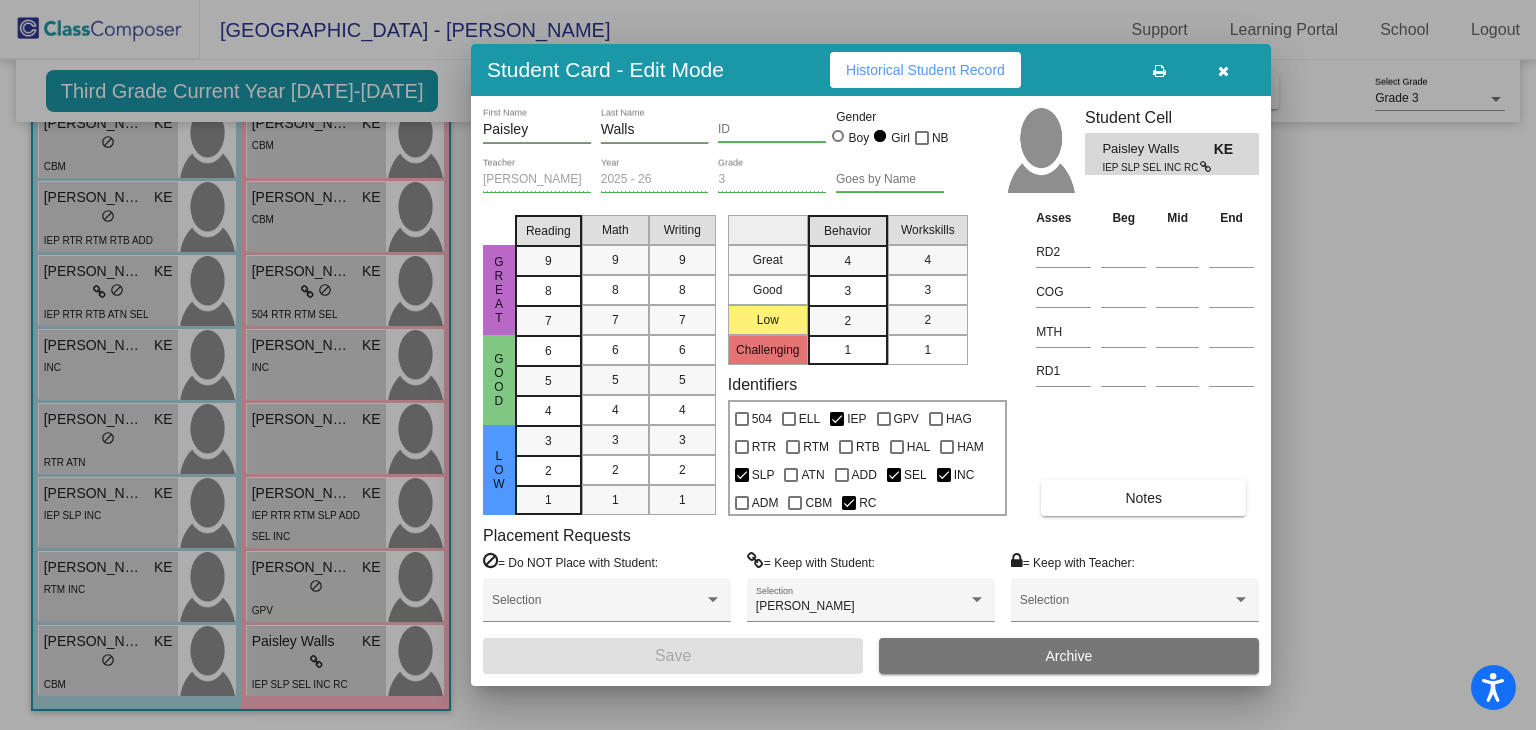 click on "Historical Student Record" at bounding box center [925, 70] 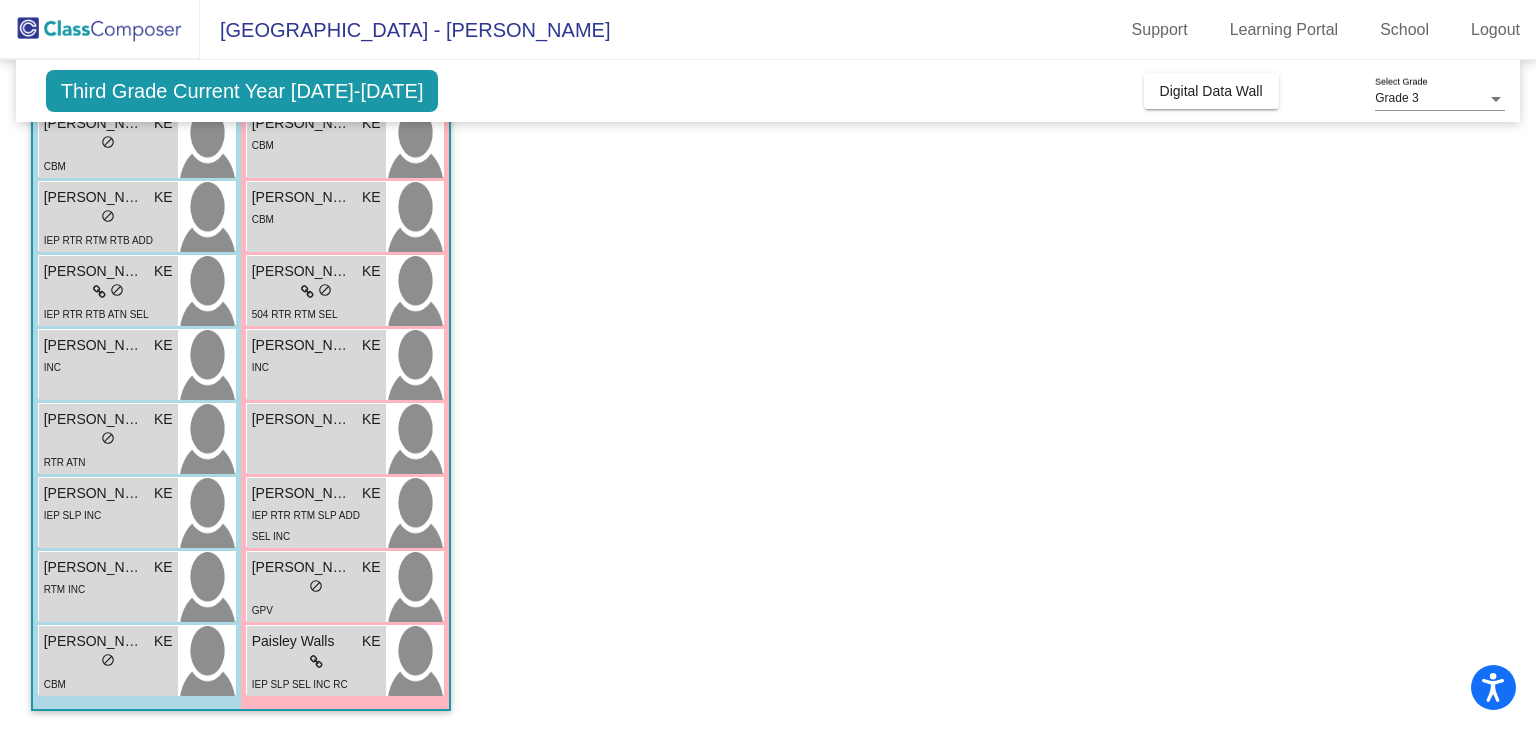 scroll, scrollTop: 0, scrollLeft: 0, axis: both 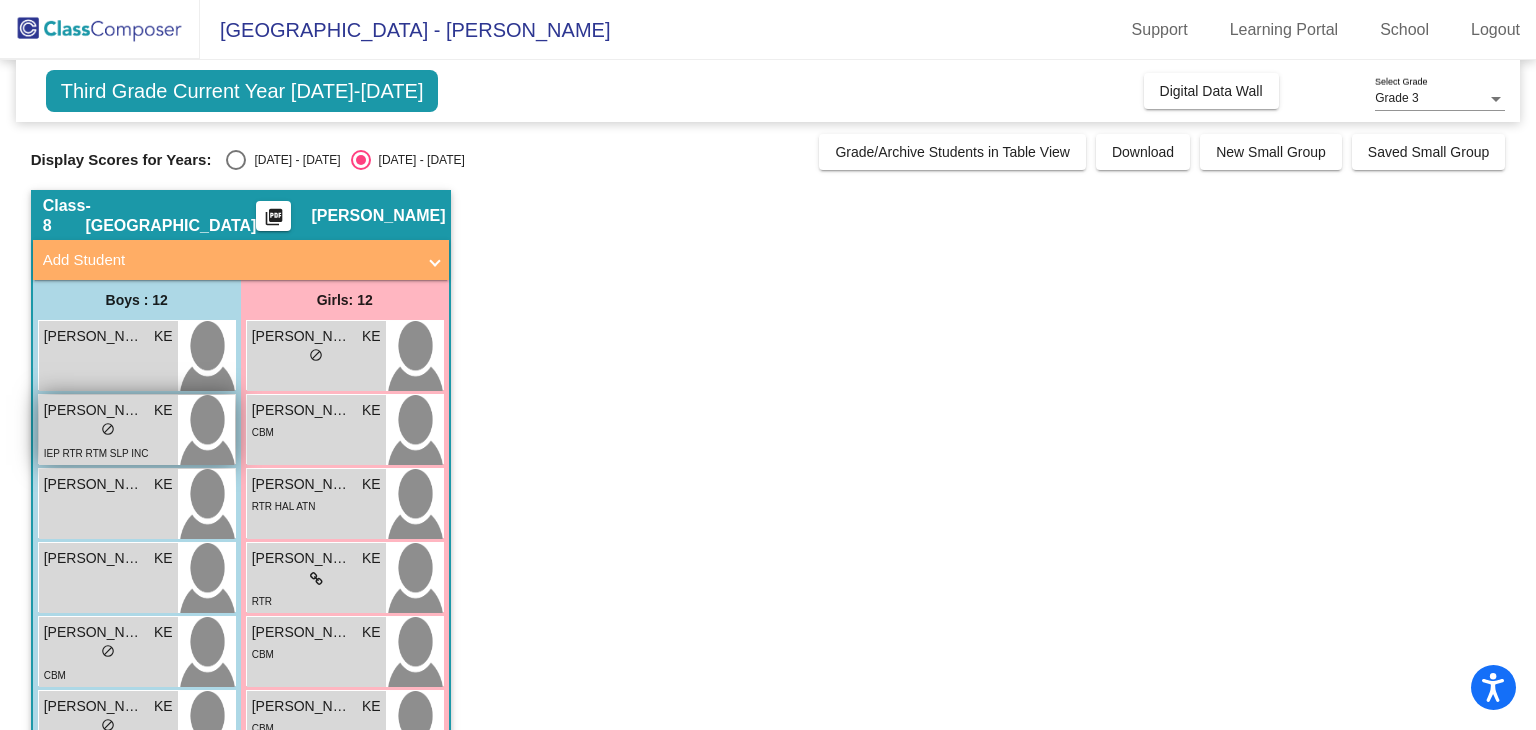 click on "Ezekiel Drage" at bounding box center (94, 410) 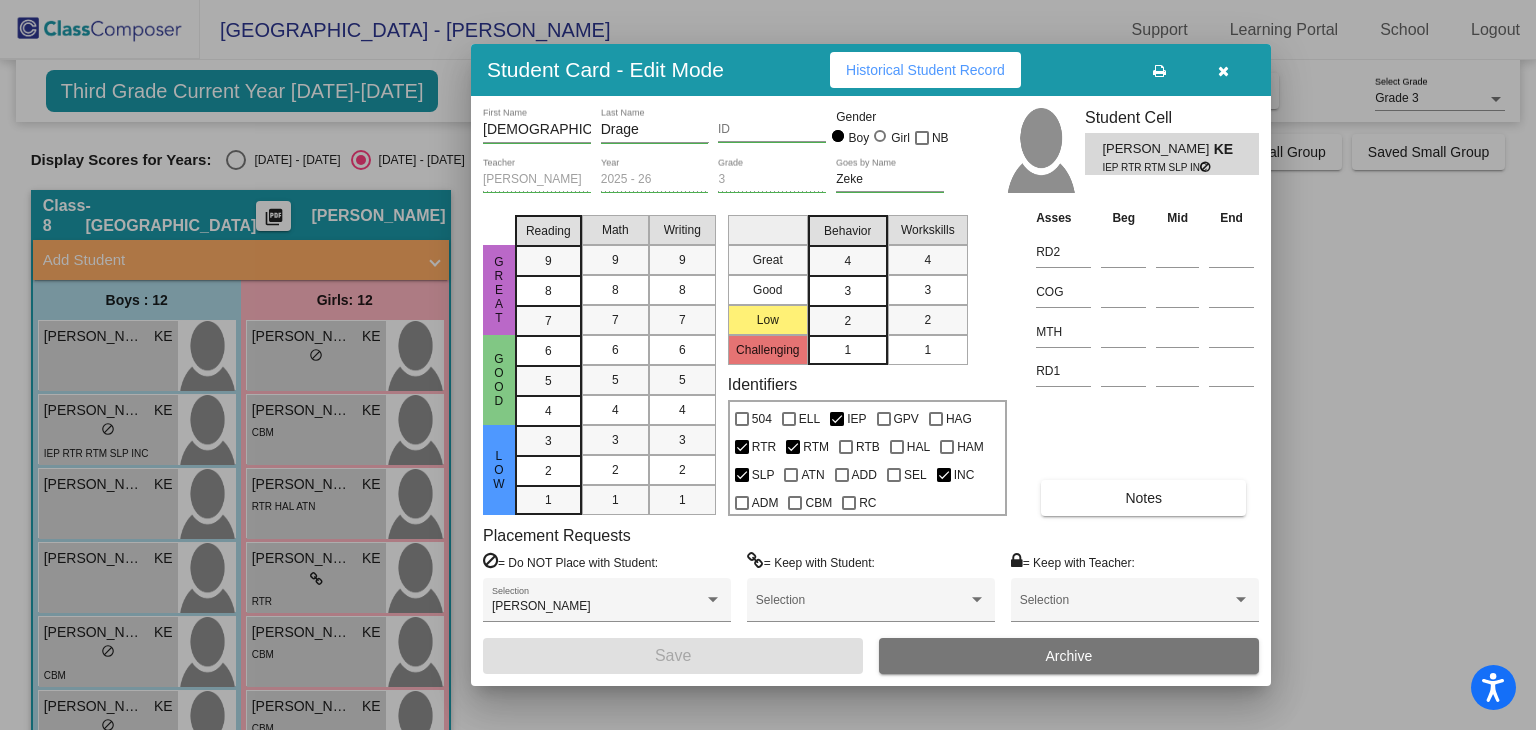click on "Historical Student Record" at bounding box center [925, 70] 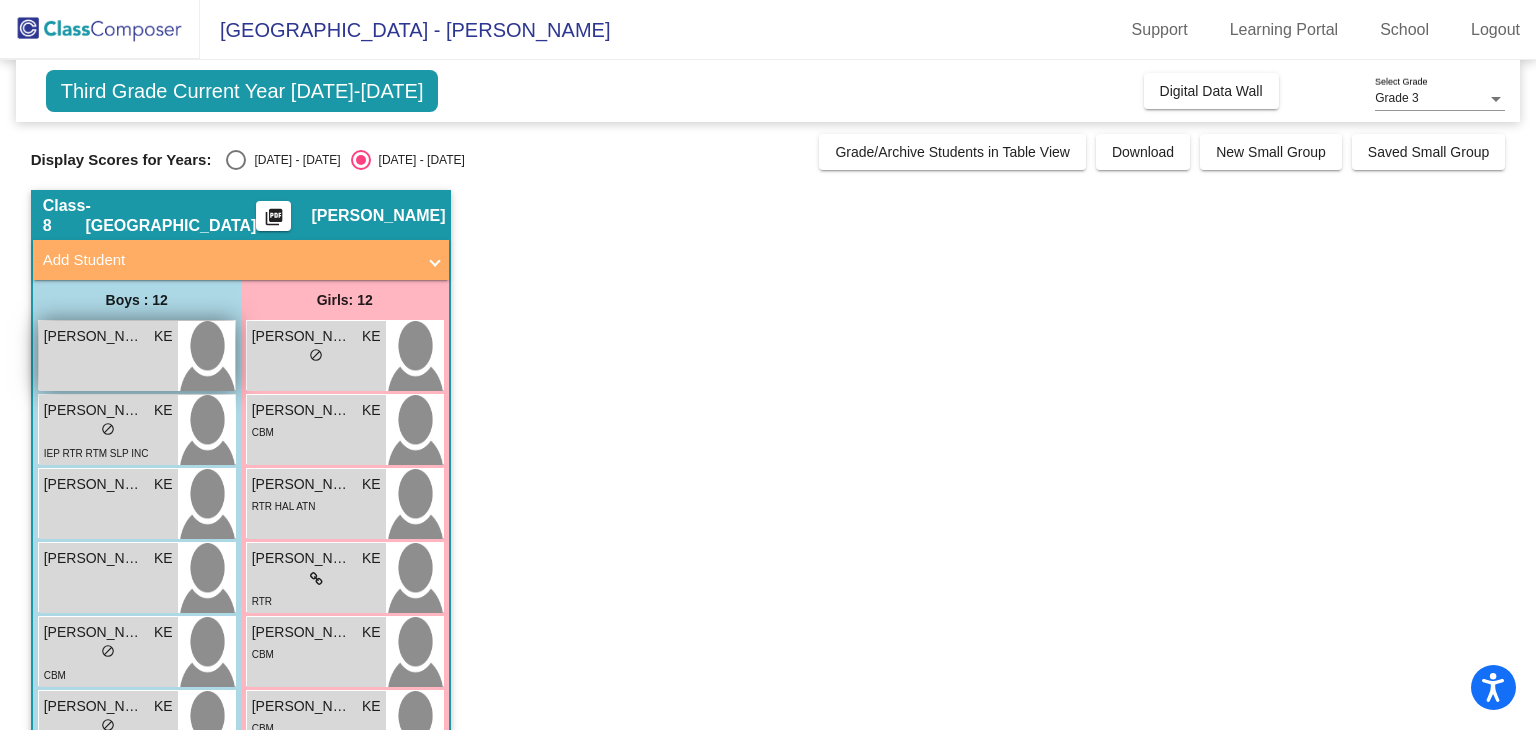 click on "Broden Walker" at bounding box center (94, 336) 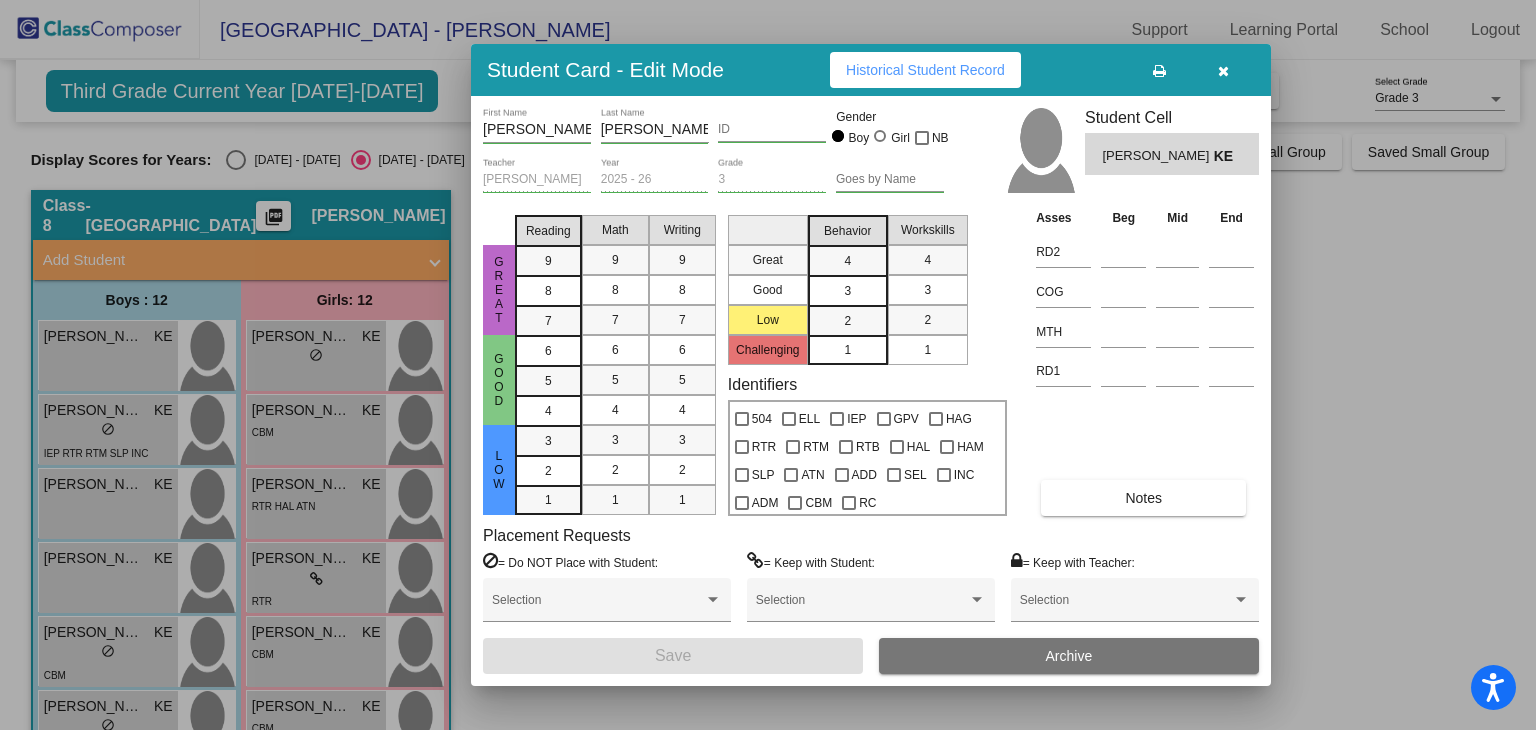 click on "Historical Student Record" at bounding box center [925, 70] 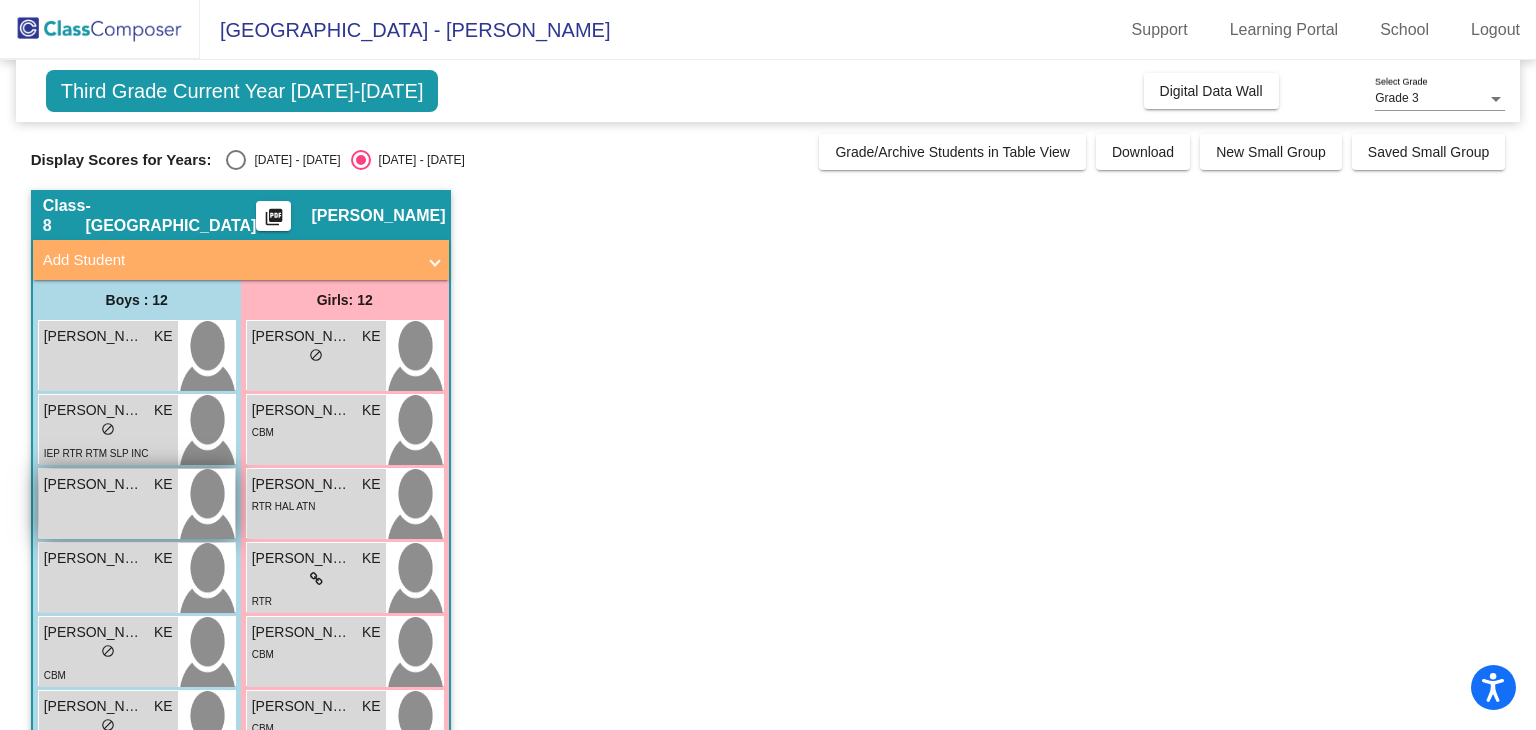 click on "Gavin Hess KE lock do_not_disturb_alt" at bounding box center [108, 504] 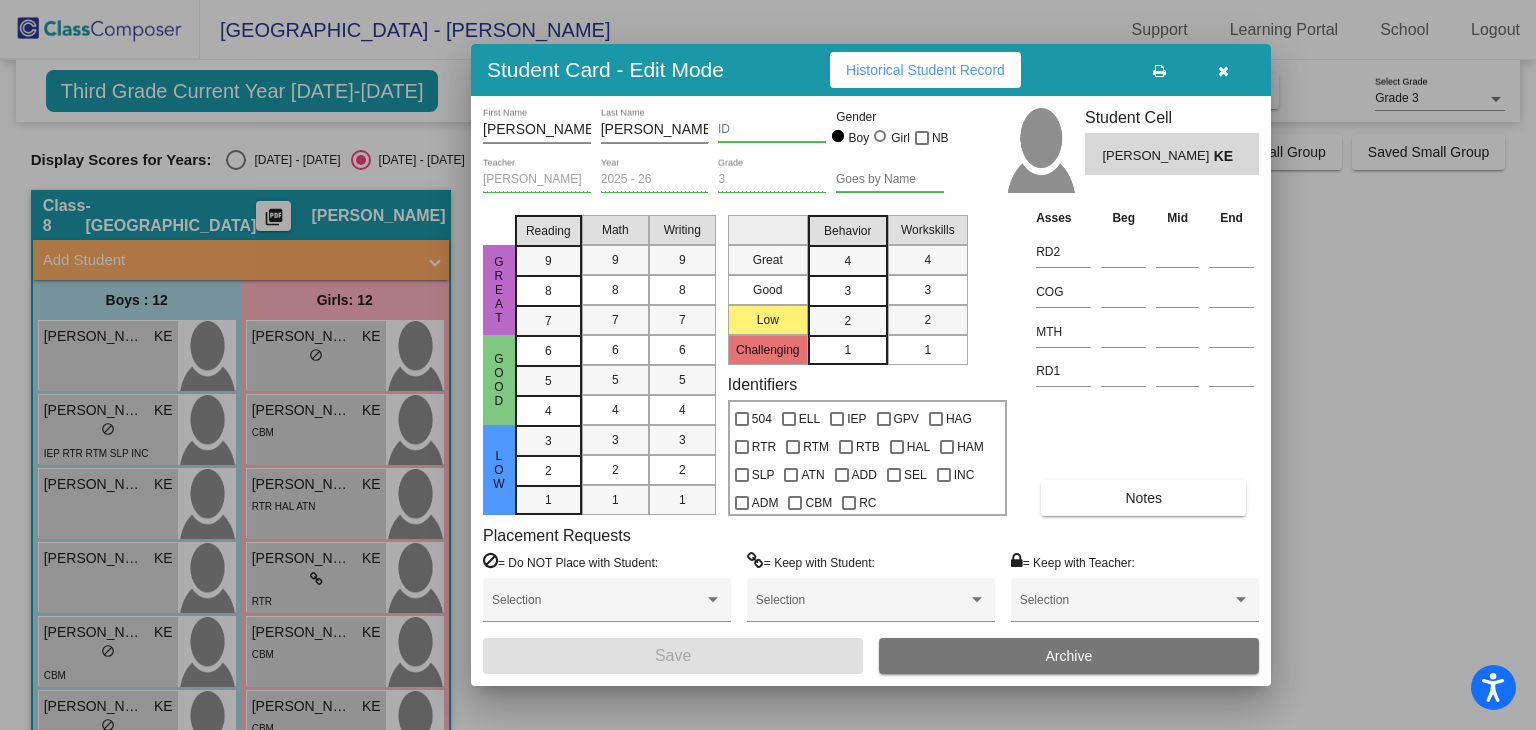click on "Historical Student Record" at bounding box center (925, 70) 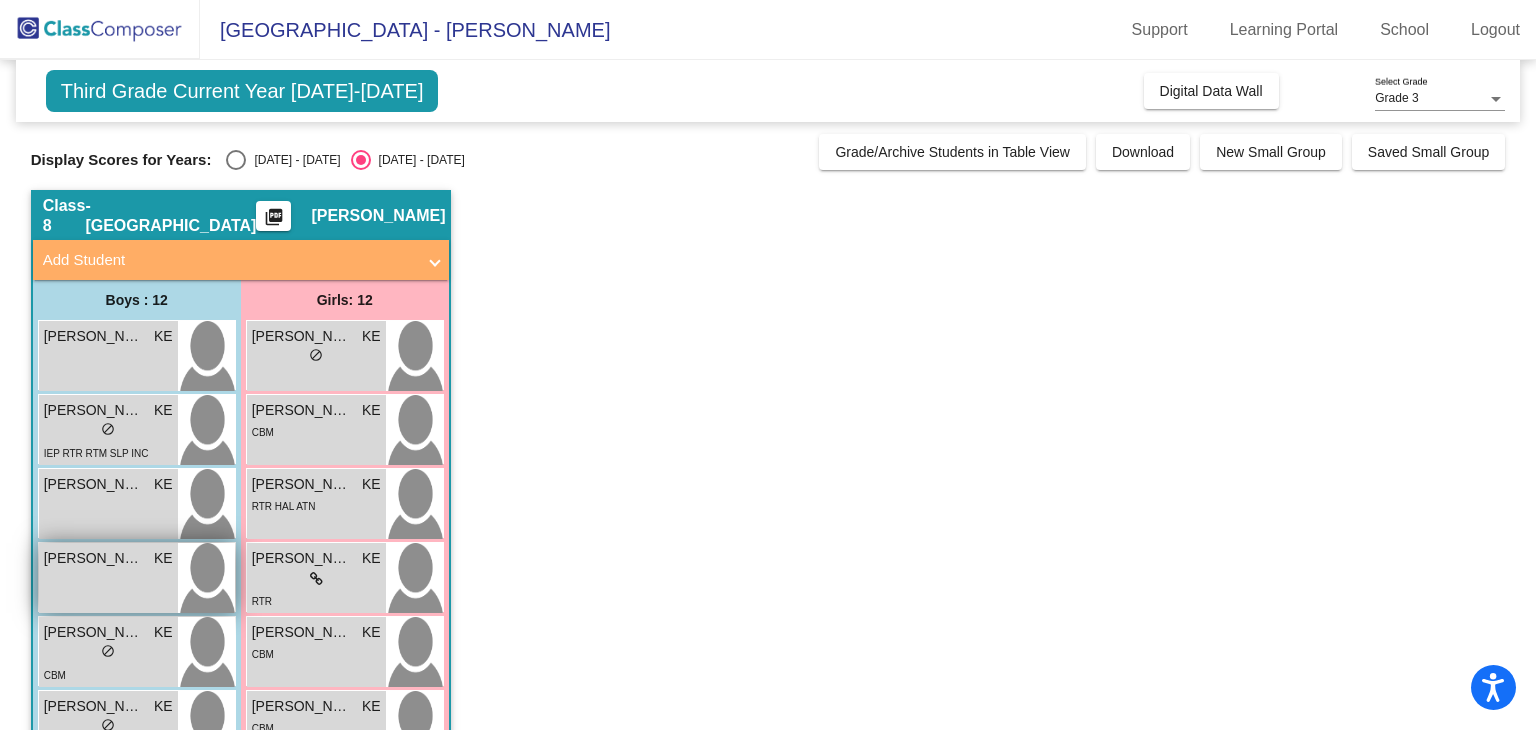 click on "Jackson Ware KE lock do_not_disturb_alt" at bounding box center (108, 578) 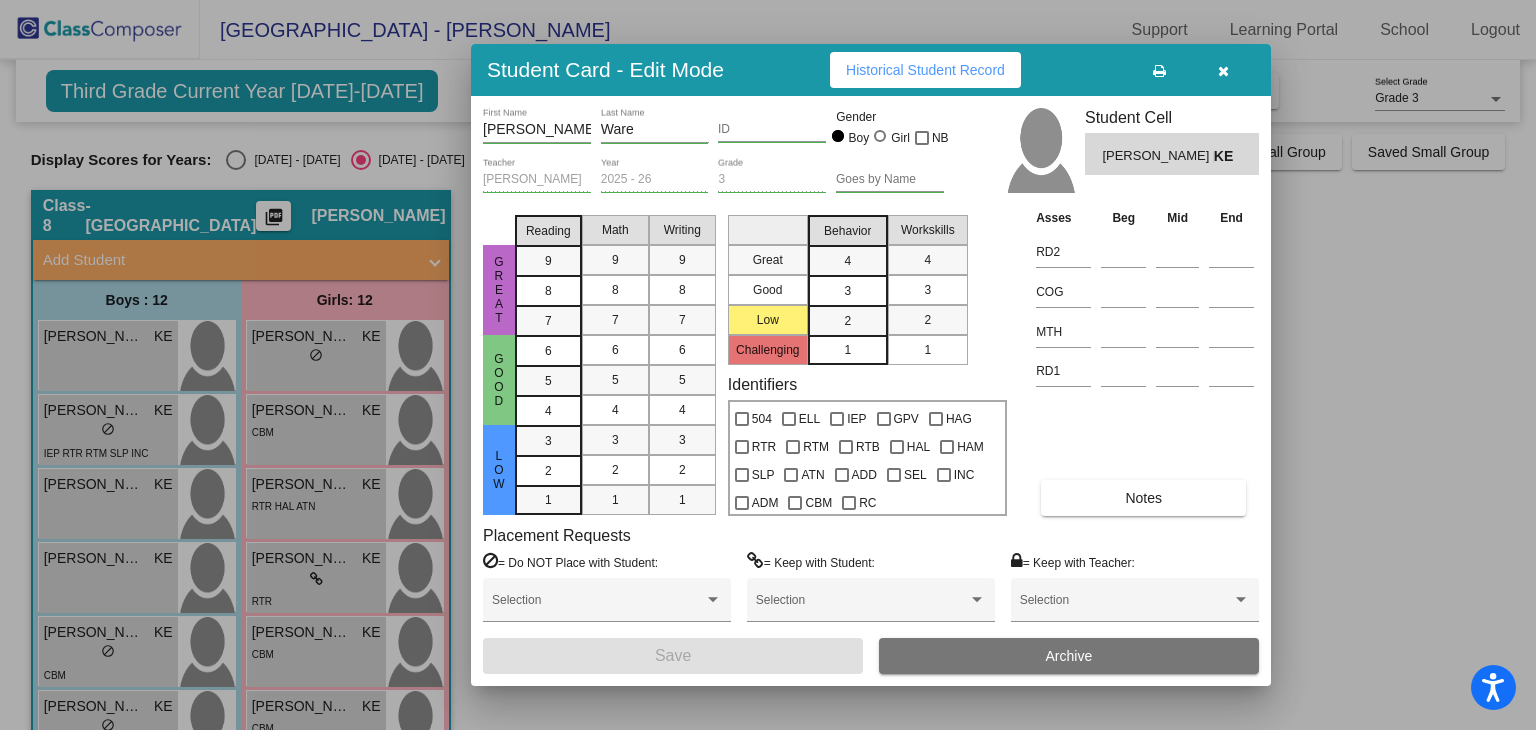 click on "Historical Student Record" at bounding box center [925, 70] 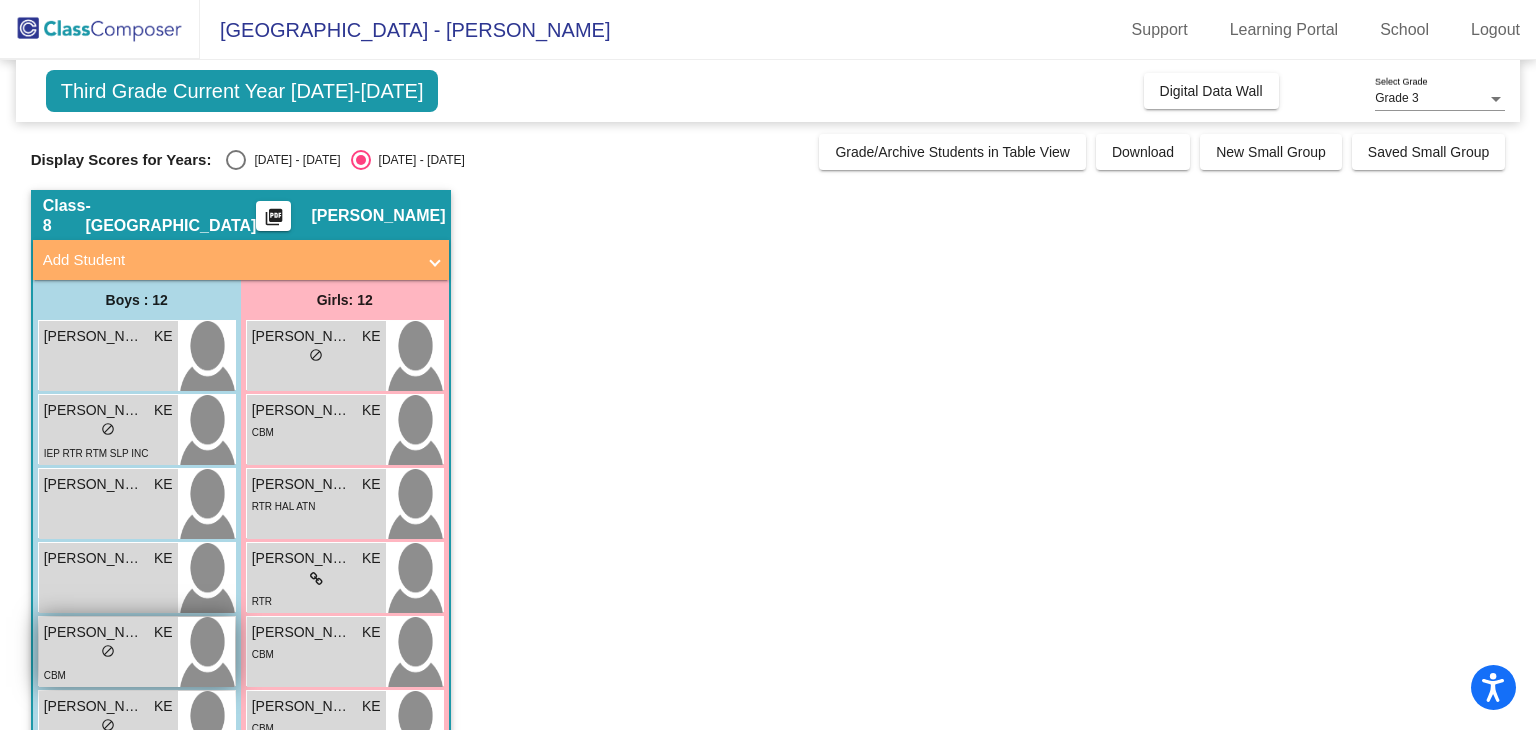 click on "CBM" at bounding box center (108, 674) 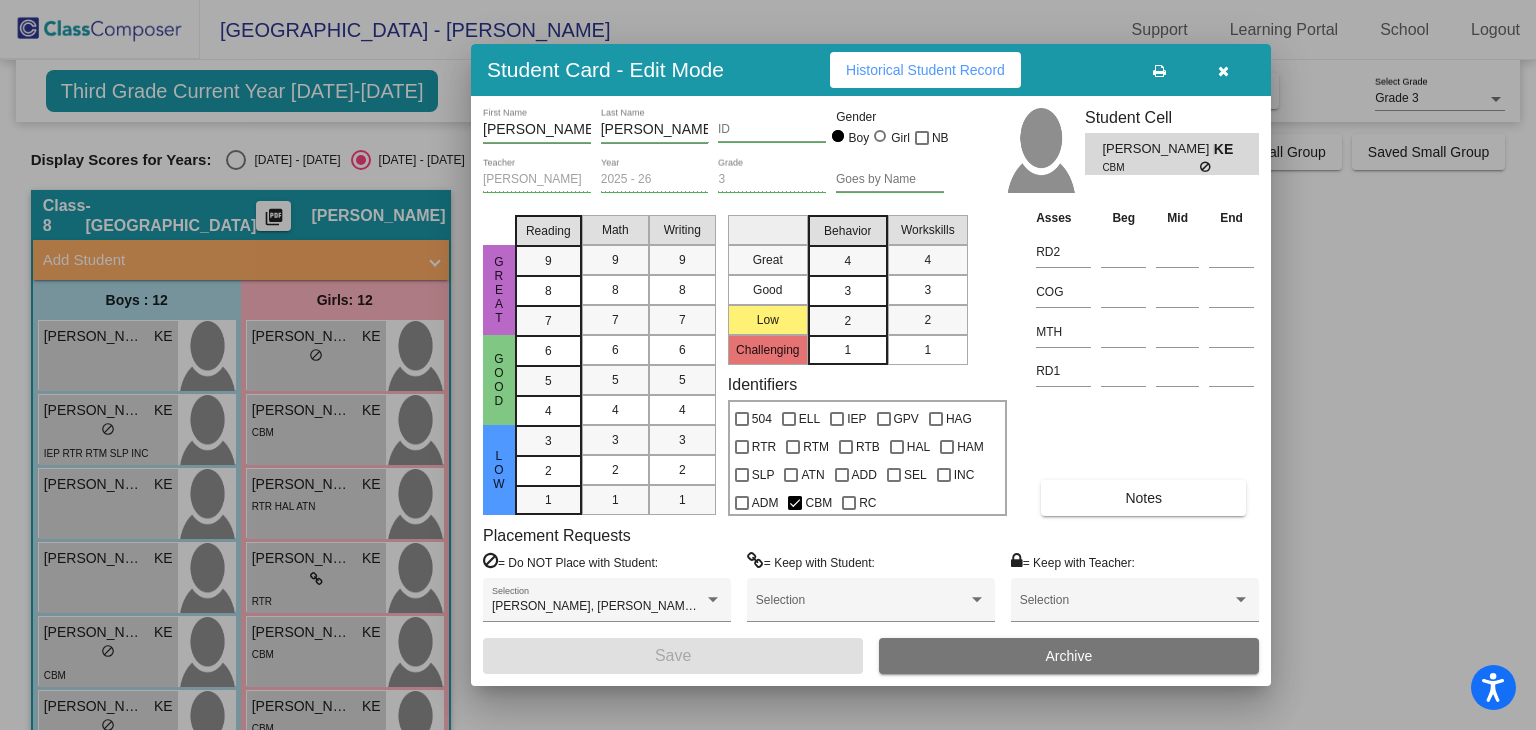 click on "Historical Student Record" at bounding box center [925, 70] 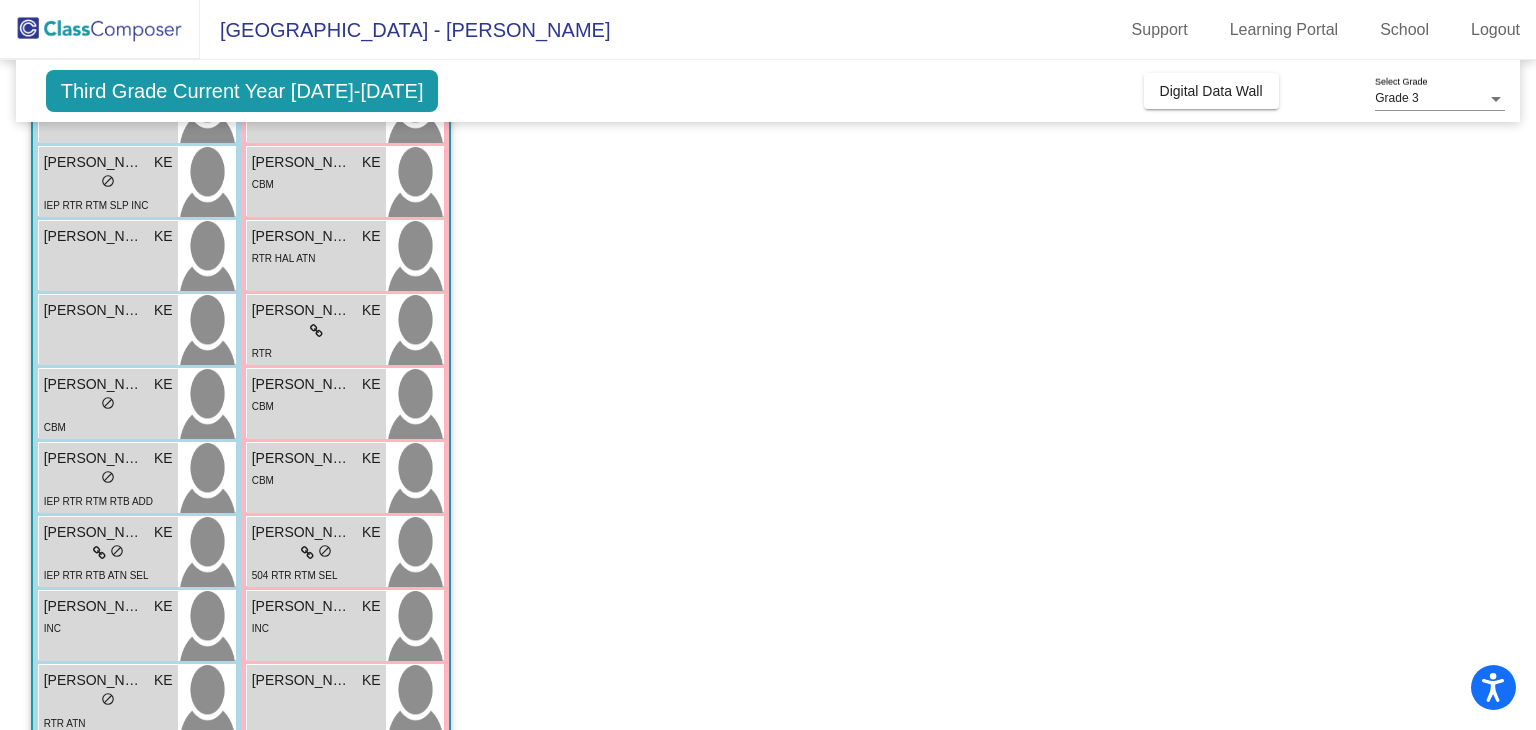 scroll, scrollTop: 251, scrollLeft: 0, axis: vertical 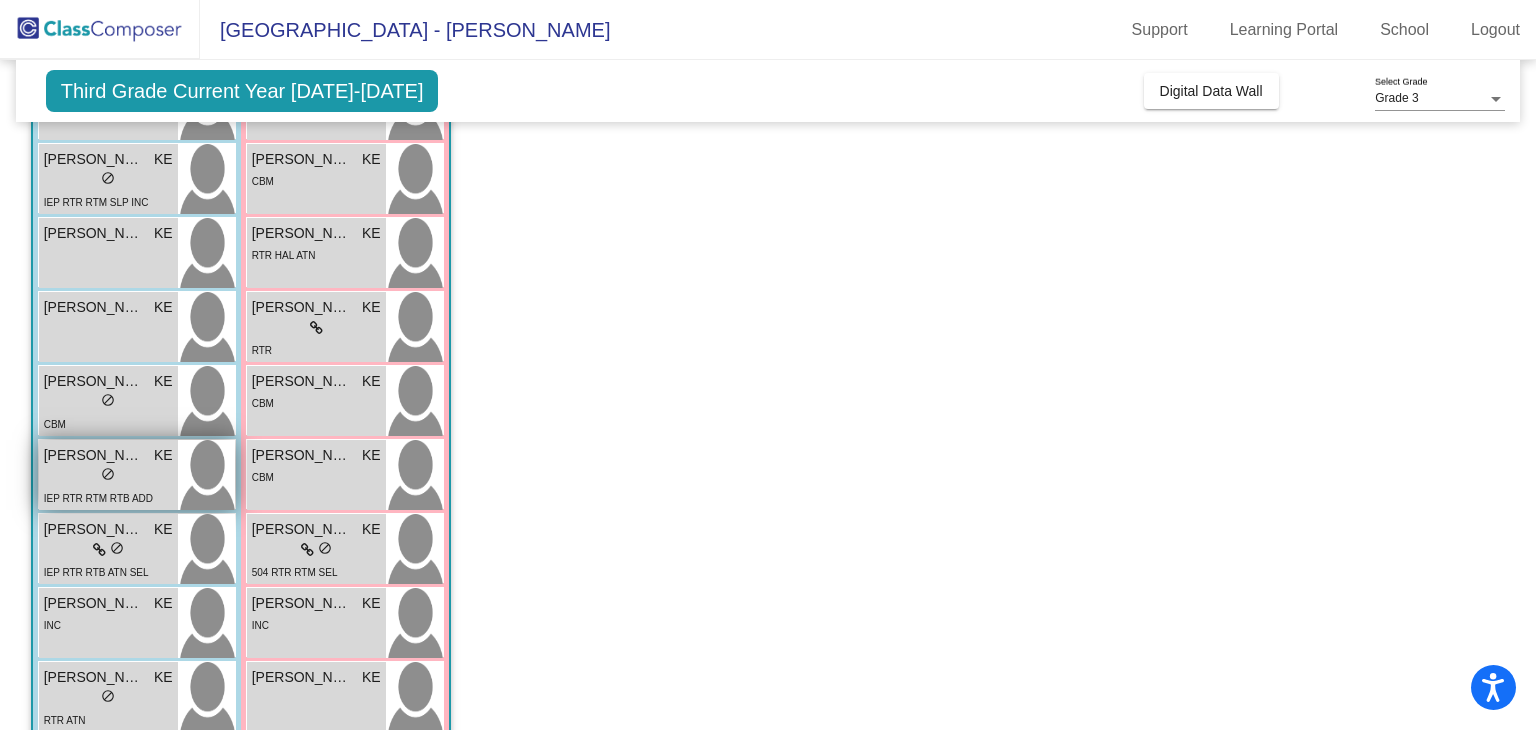click on "lock do_not_disturb_alt" at bounding box center (108, 476) 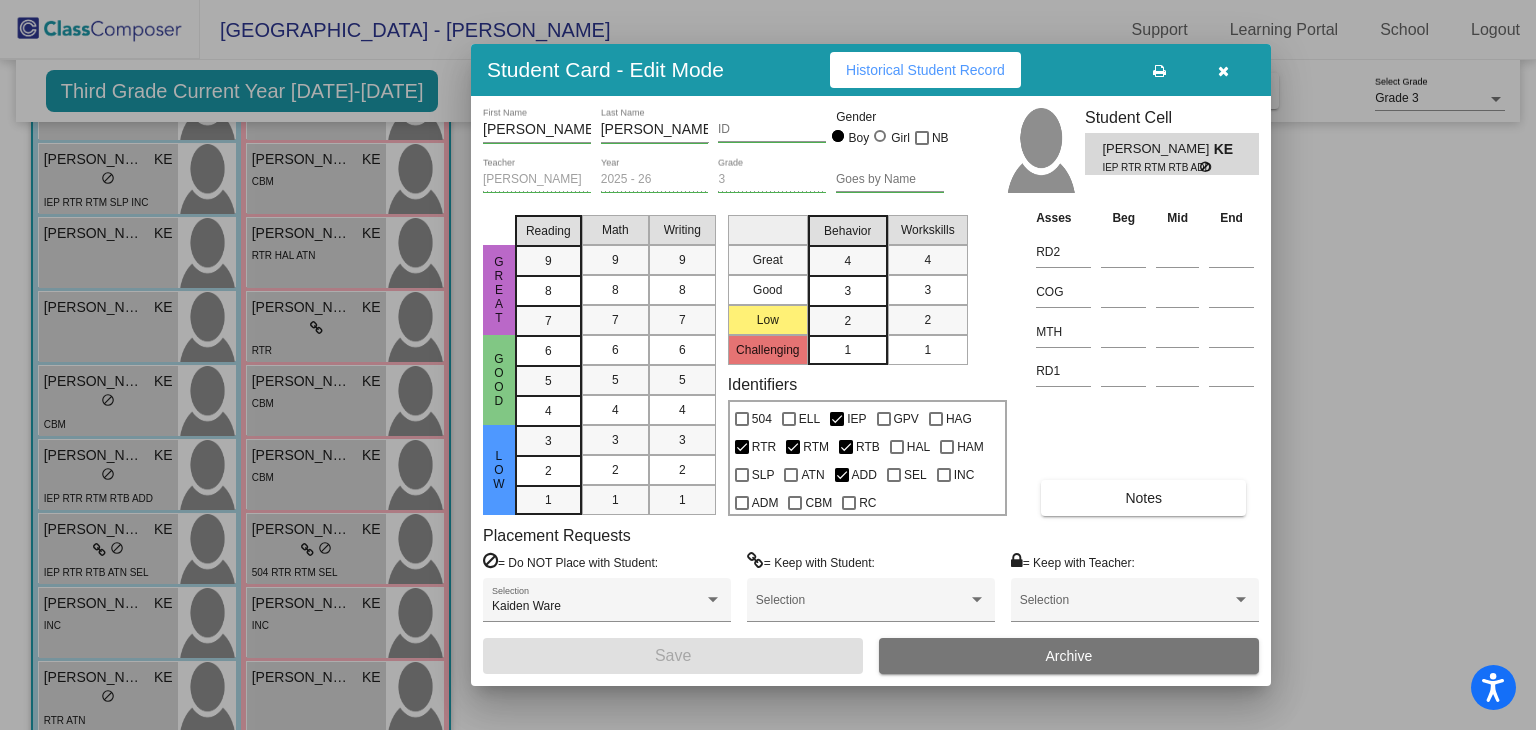 click on "Historical Student Record" at bounding box center (925, 70) 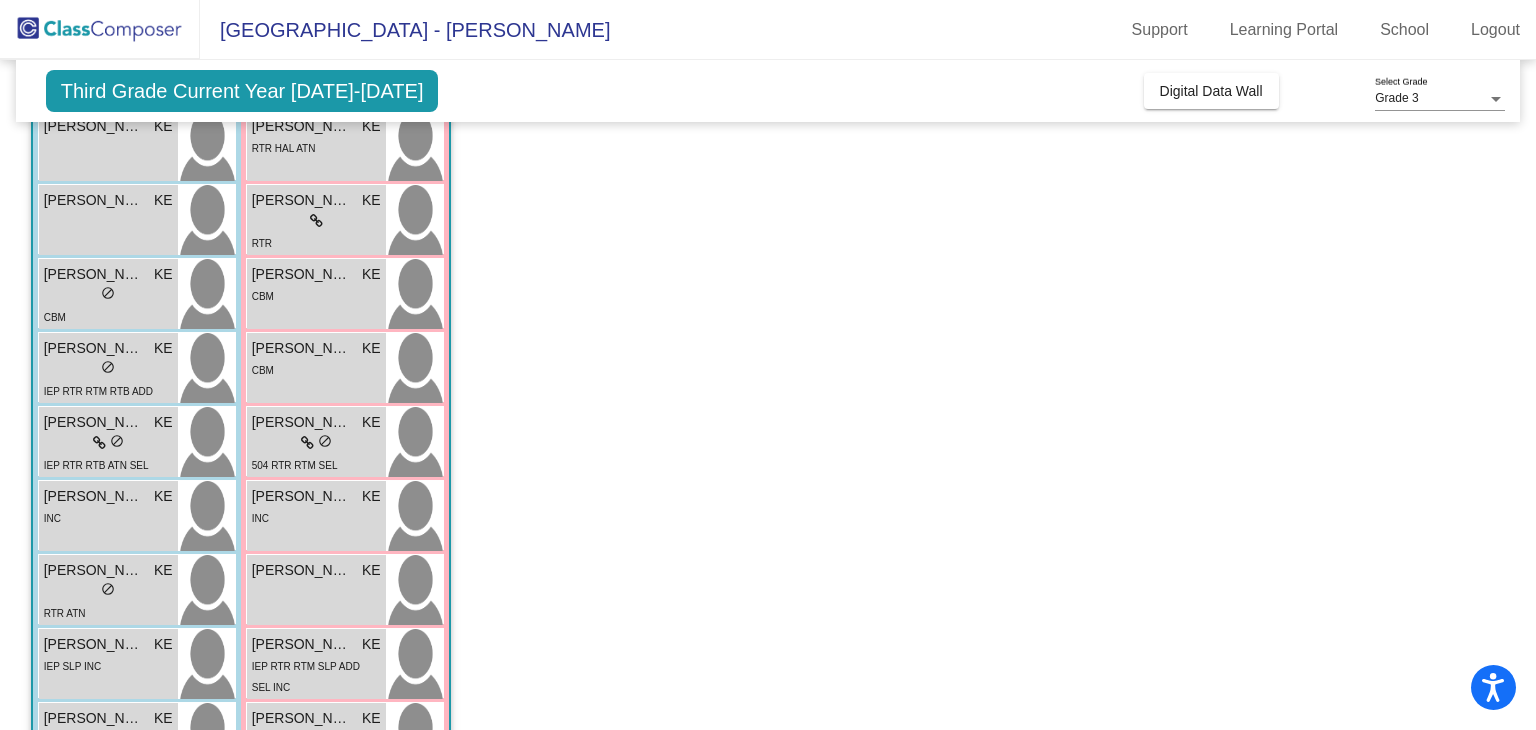 scroll, scrollTop: 509, scrollLeft: 0, axis: vertical 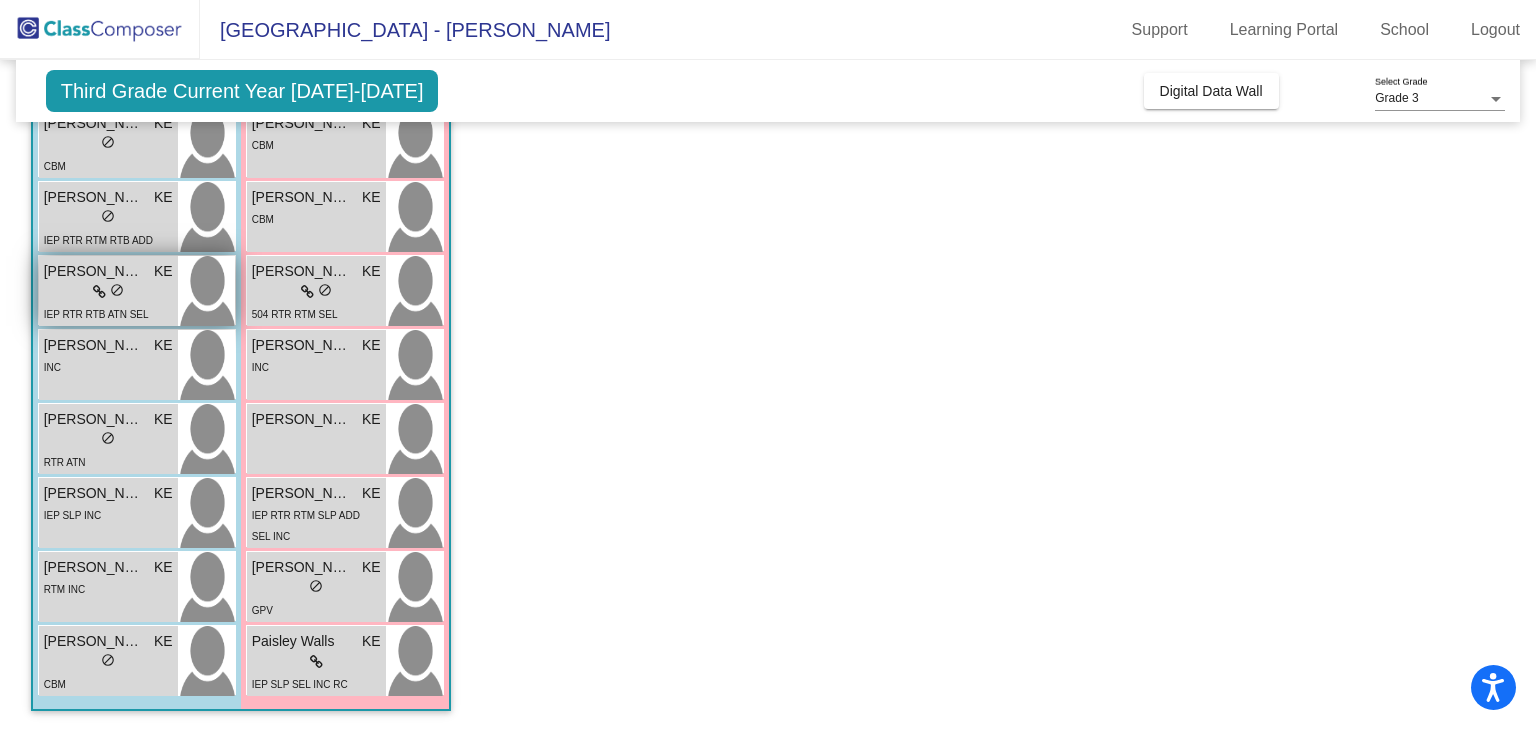 click on "IEP RTR RTB ATN SEL" at bounding box center (96, 313) 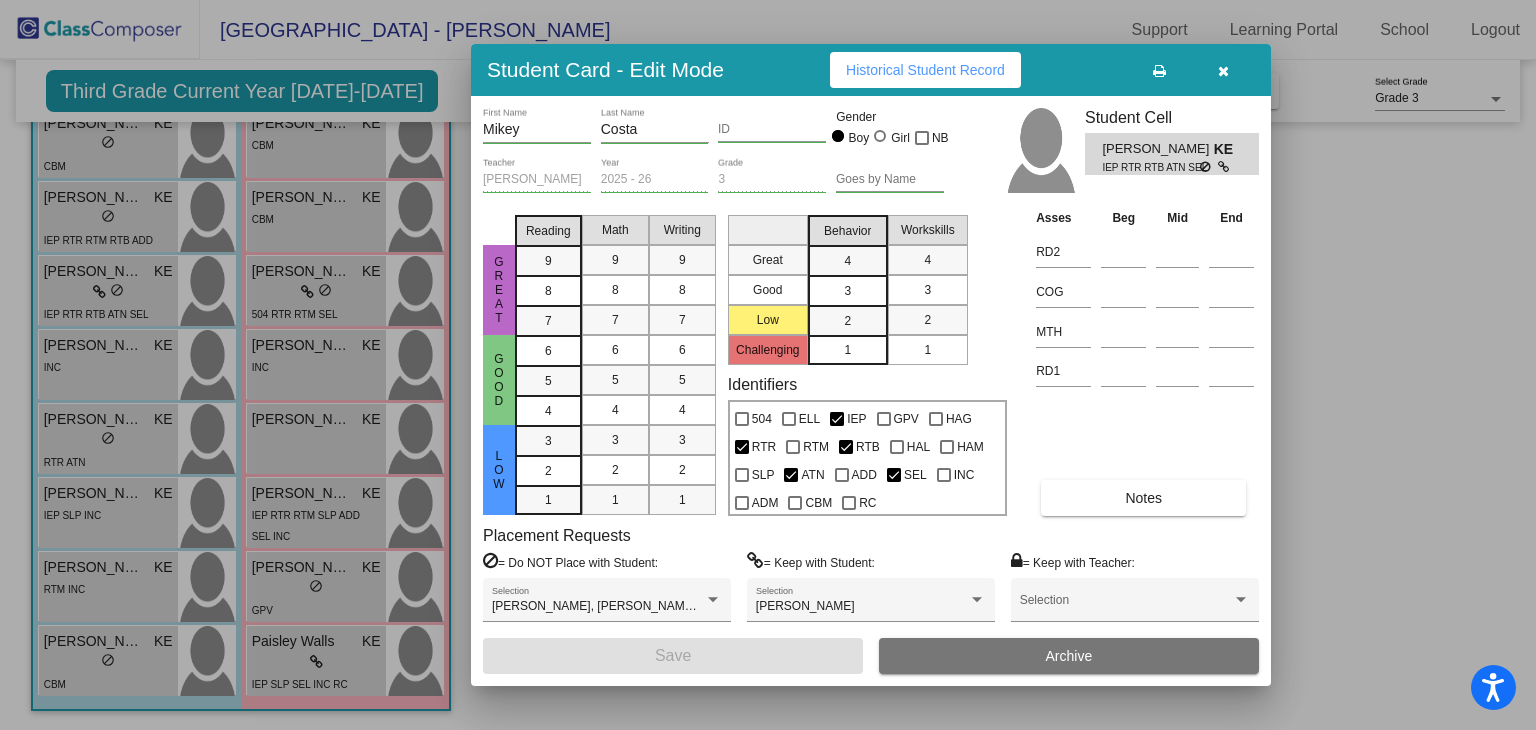 click on "Historical Student Record" at bounding box center [925, 70] 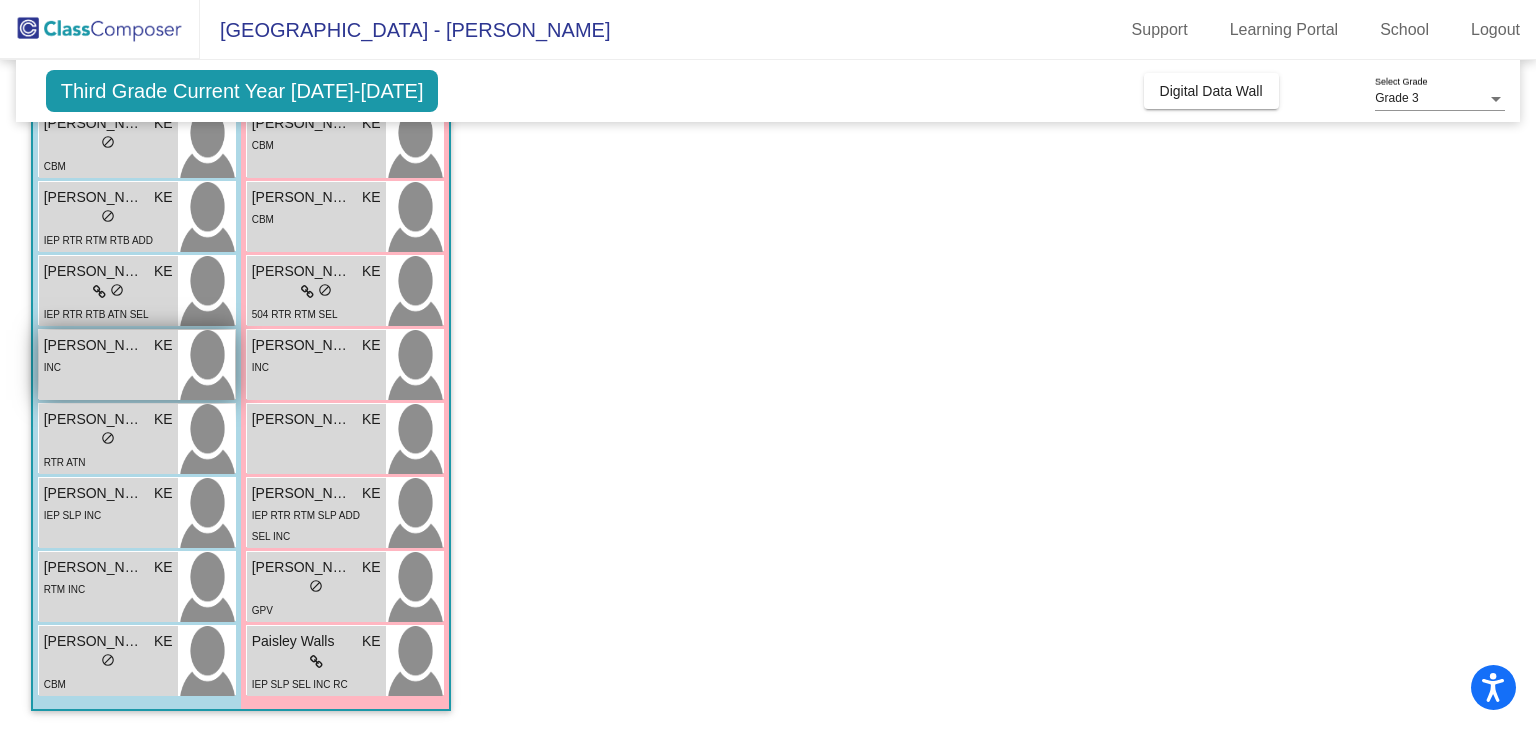 click on "Owen Gunter" at bounding box center [94, 345] 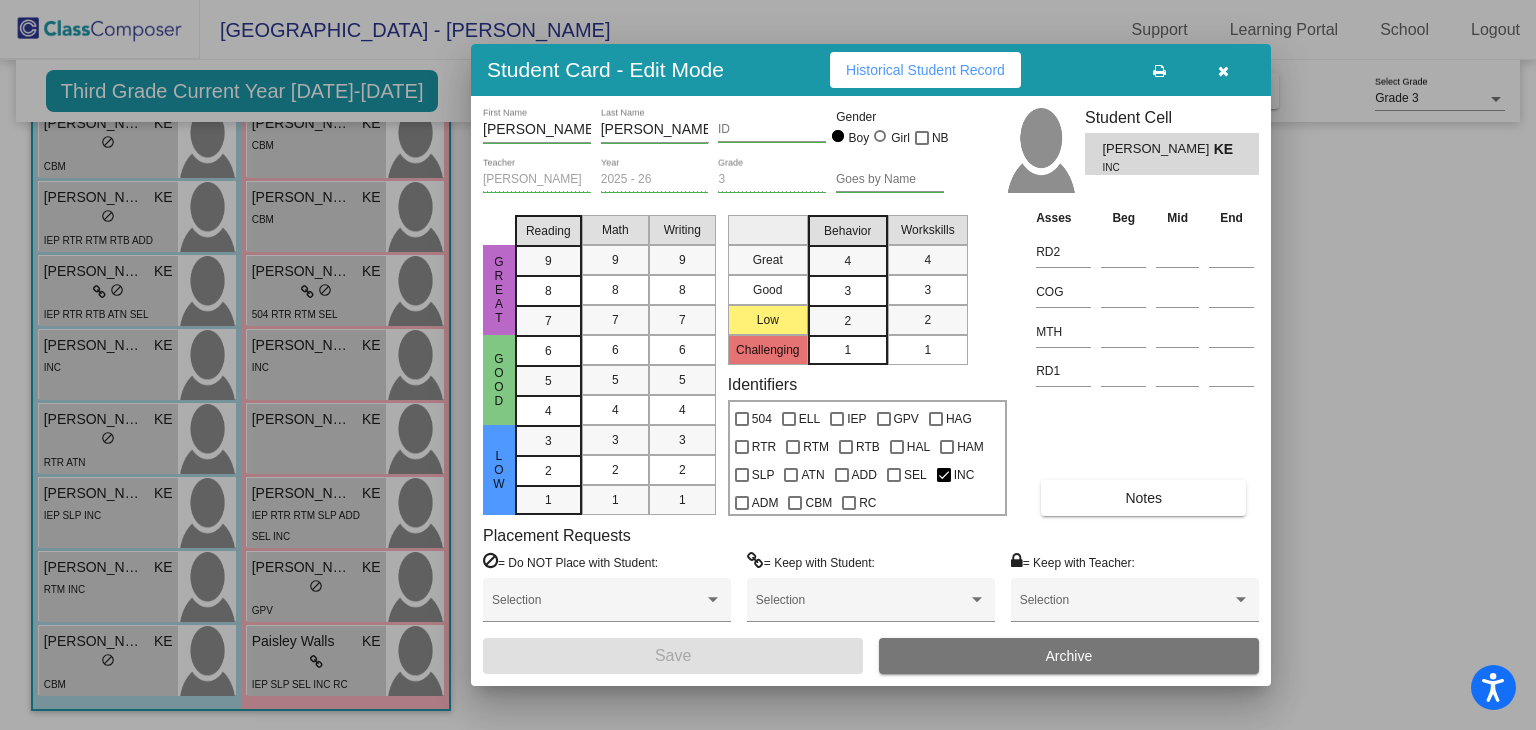 click on "Historical Student Record" at bounding box center (925, 70) 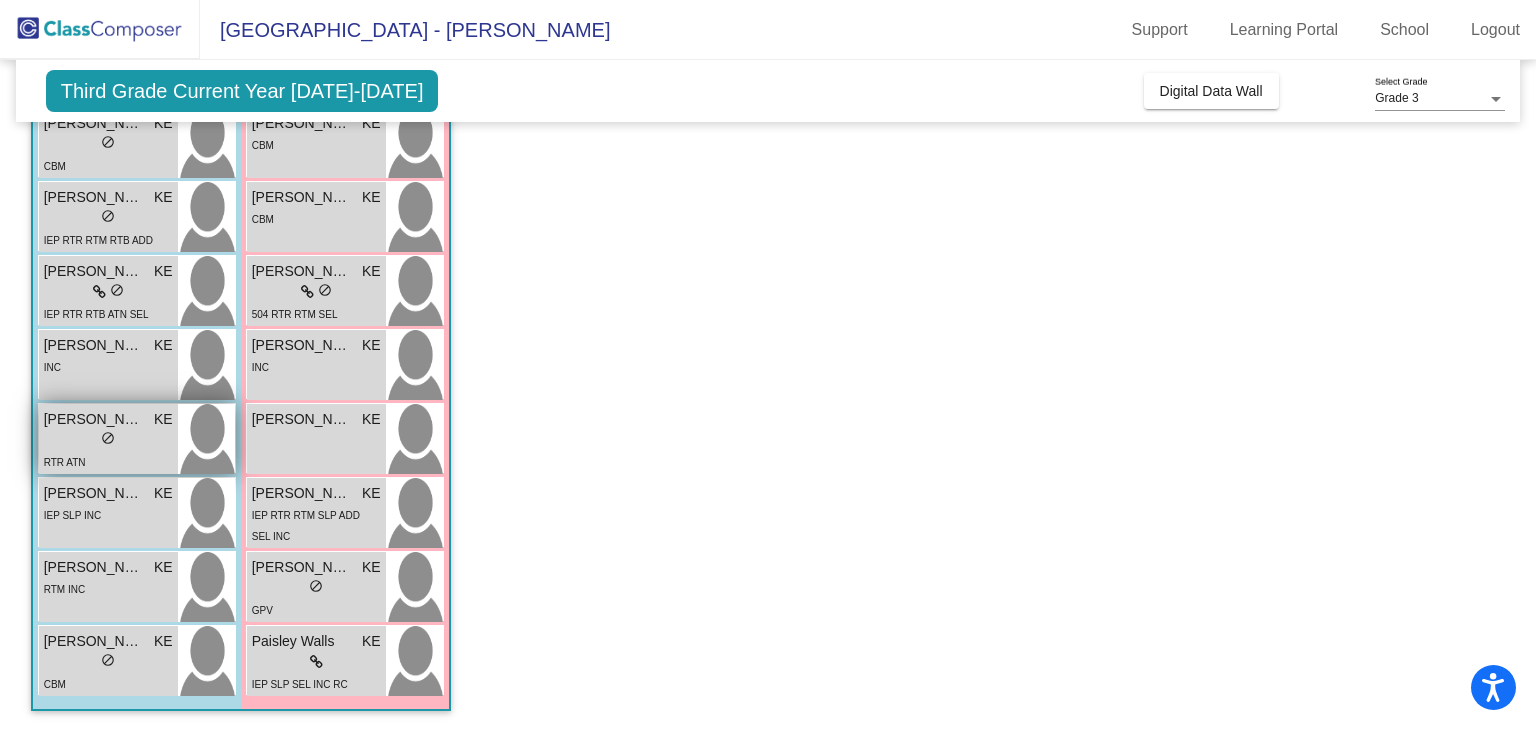 click on "lock do_not_disturb_alt" at bounding box center (108, 440) 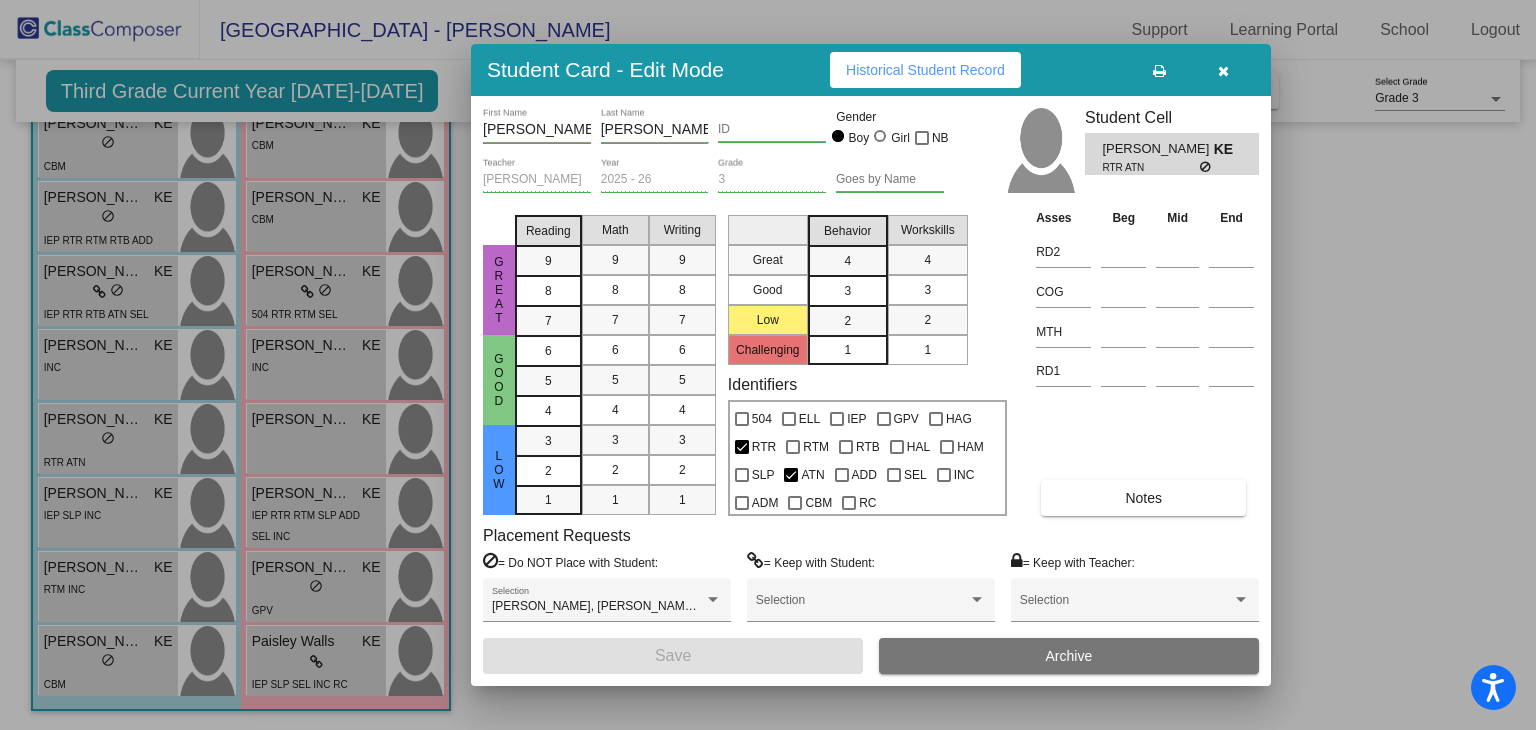 click on "Historical Student Record" at bounding box center [925, 70] 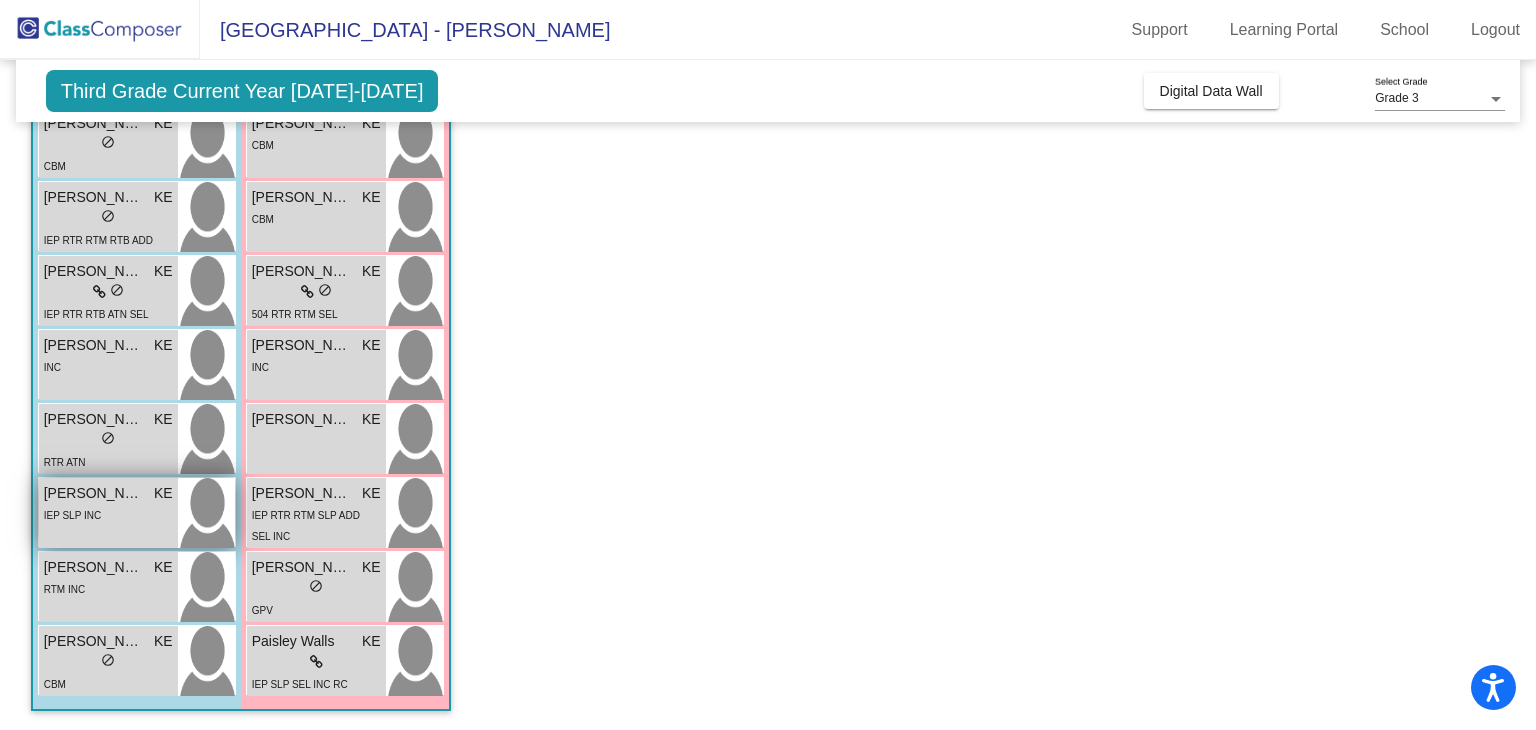 click on "IEP SLP INC" at bounding box center [108, 514] 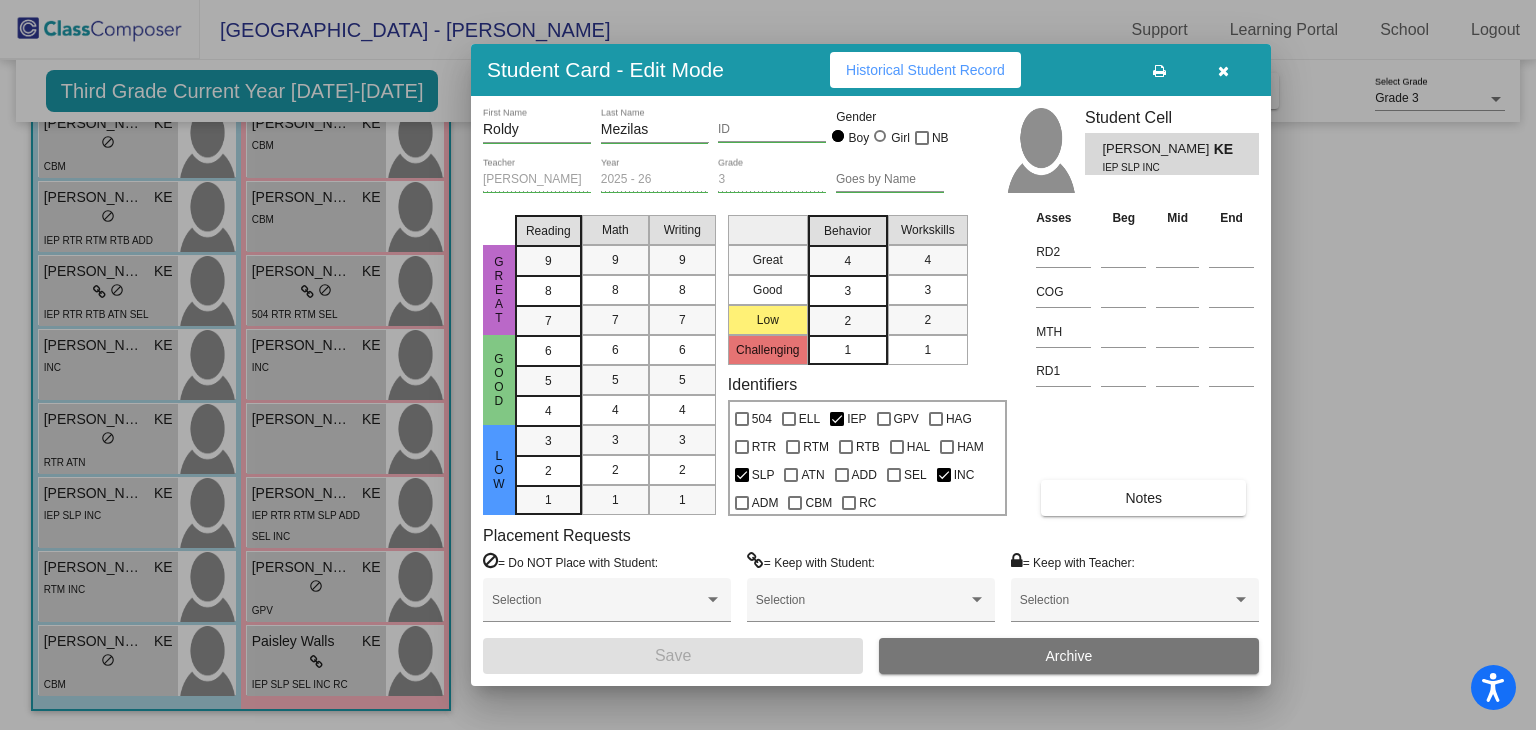 click on "Historical Student Record" at bounding box center (925, 70) 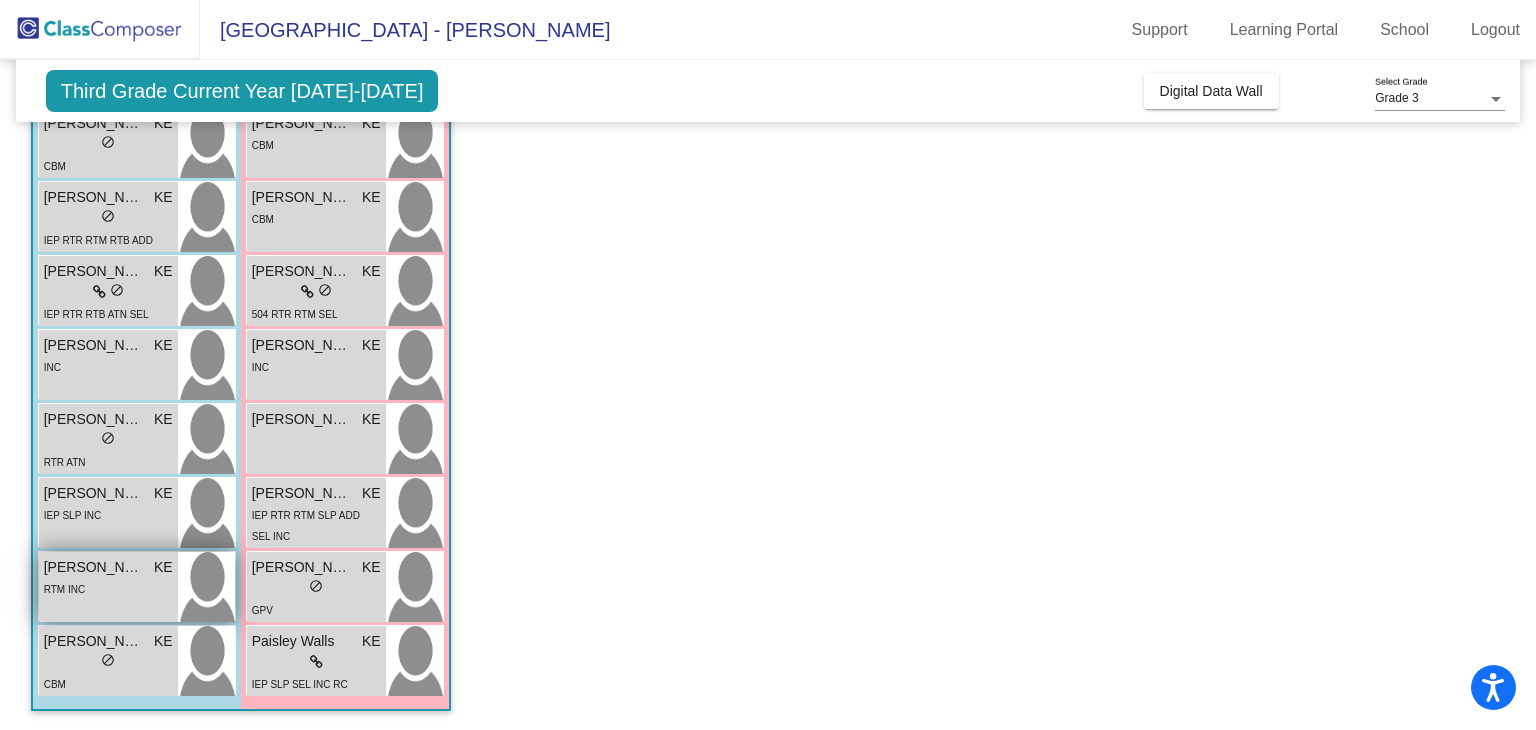 click on "RTM INC" at bounding box center [108, 588] 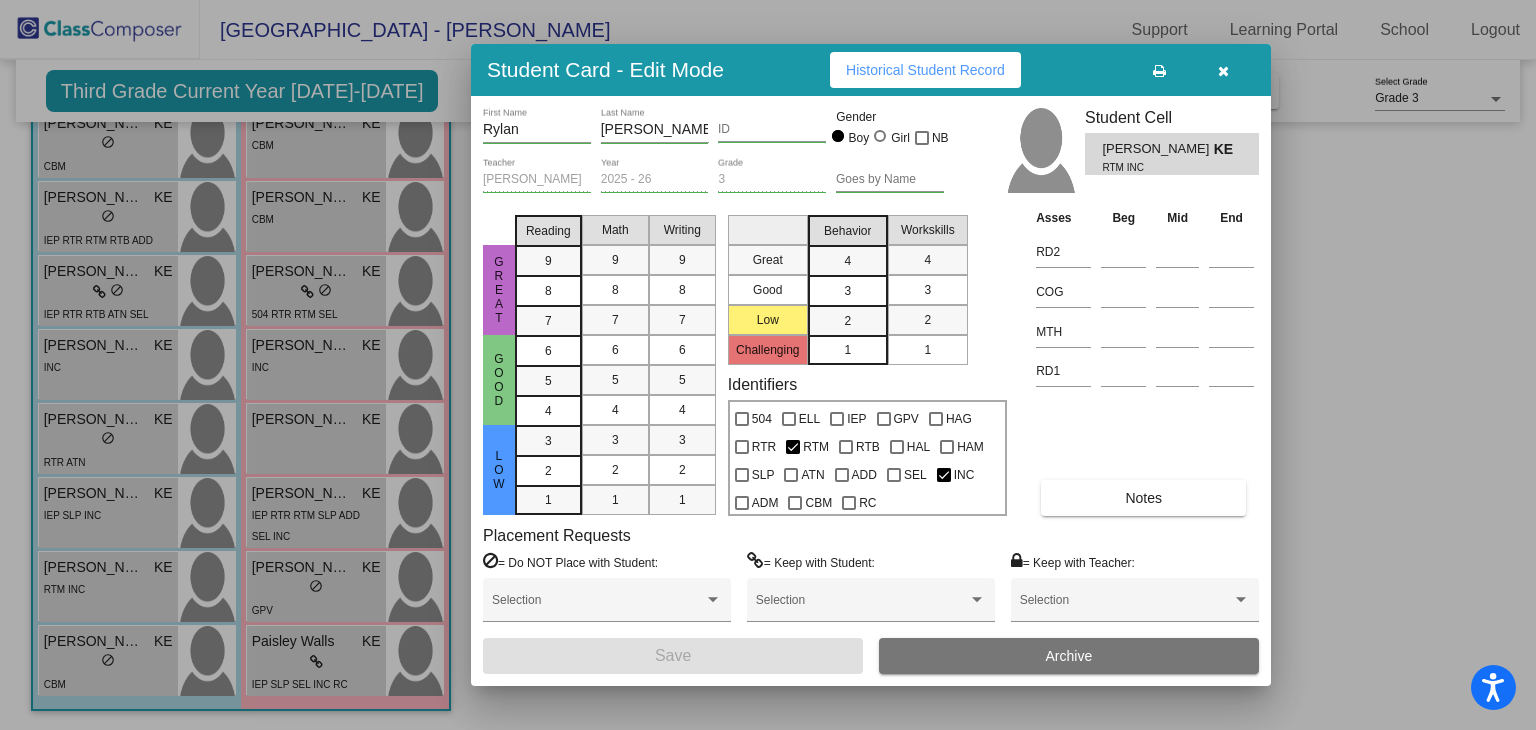 click on "Historical Student Record" at bounding box center [925, 70] 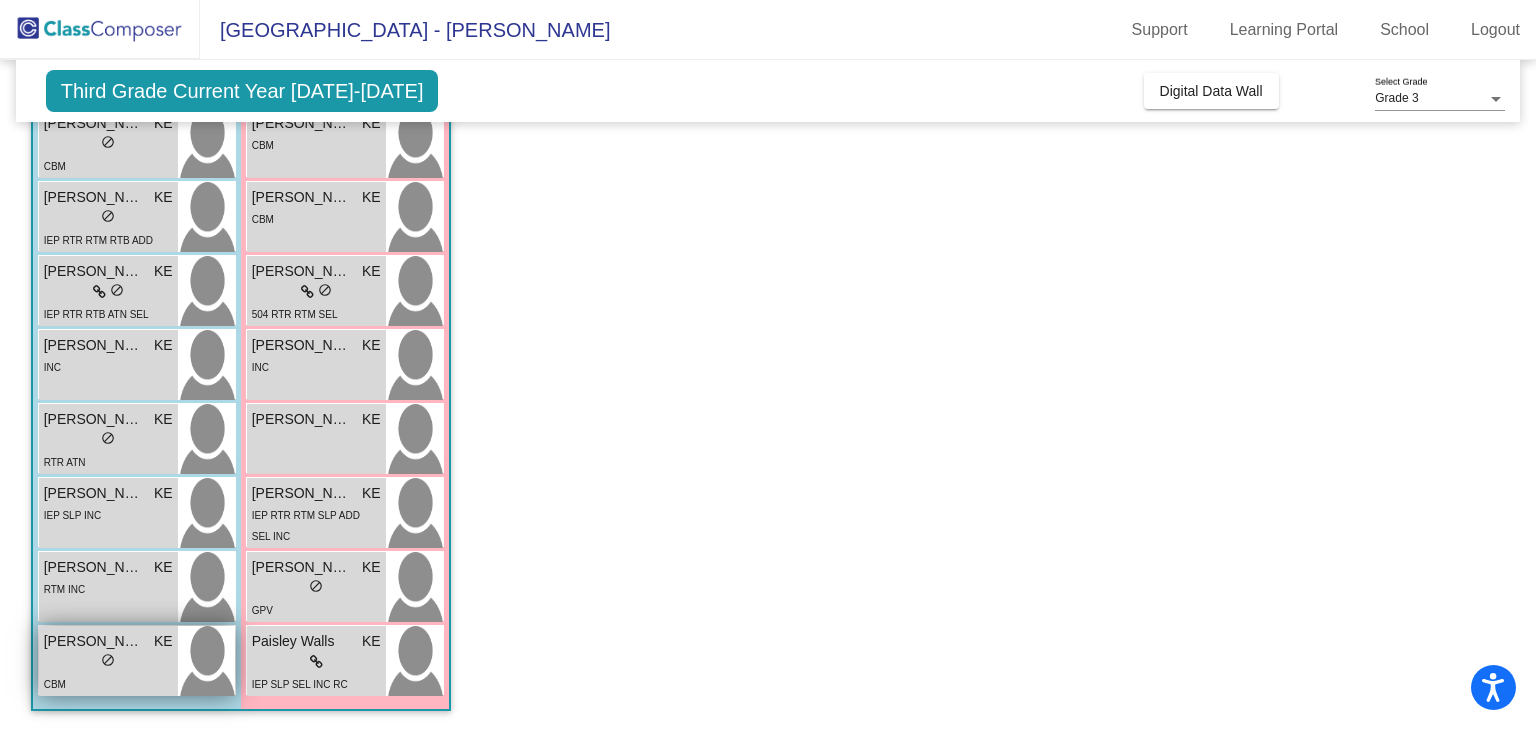 click on "lock do_not_disturb_alt" at bounding box center [108, 662] 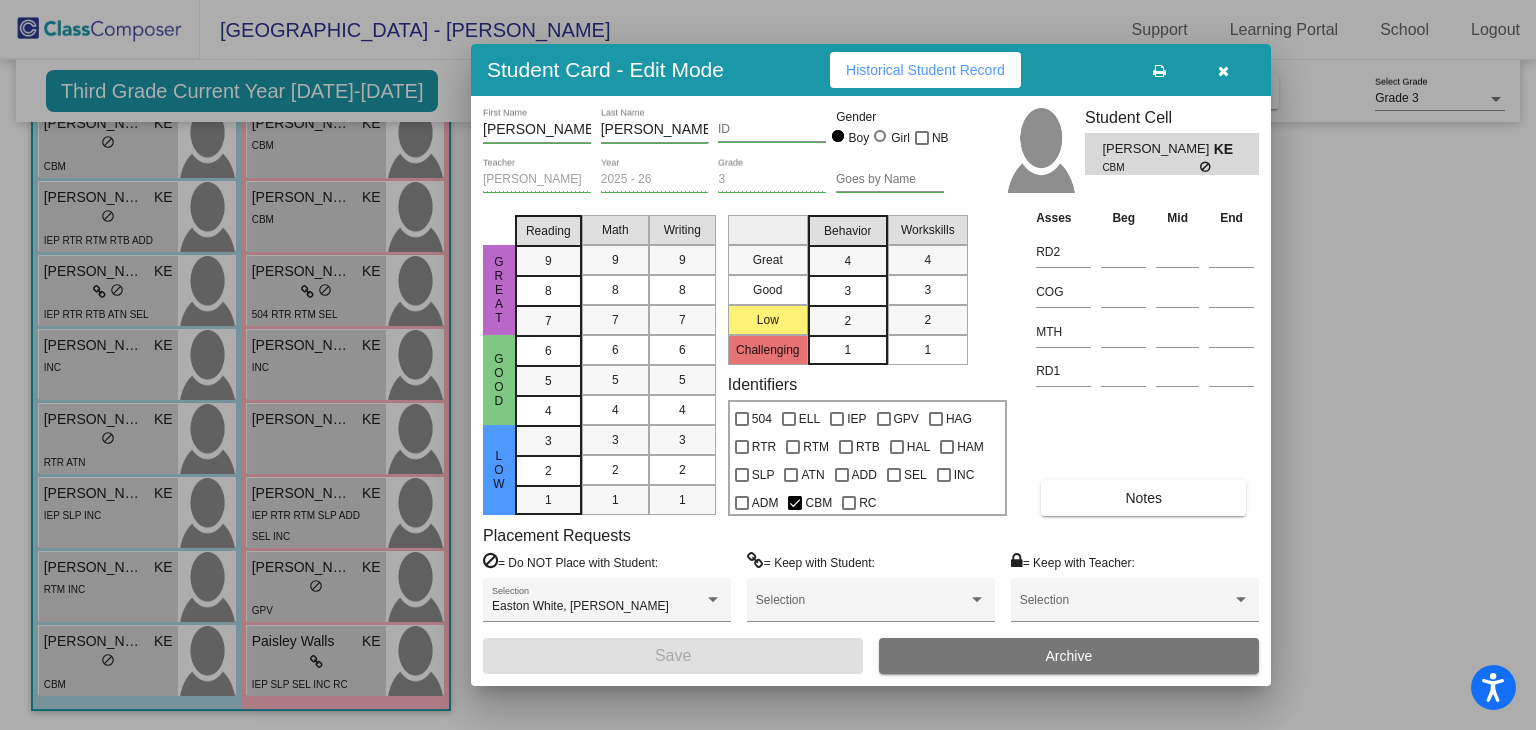 click on "Historical Student Record" at bounding box center (925, 70) 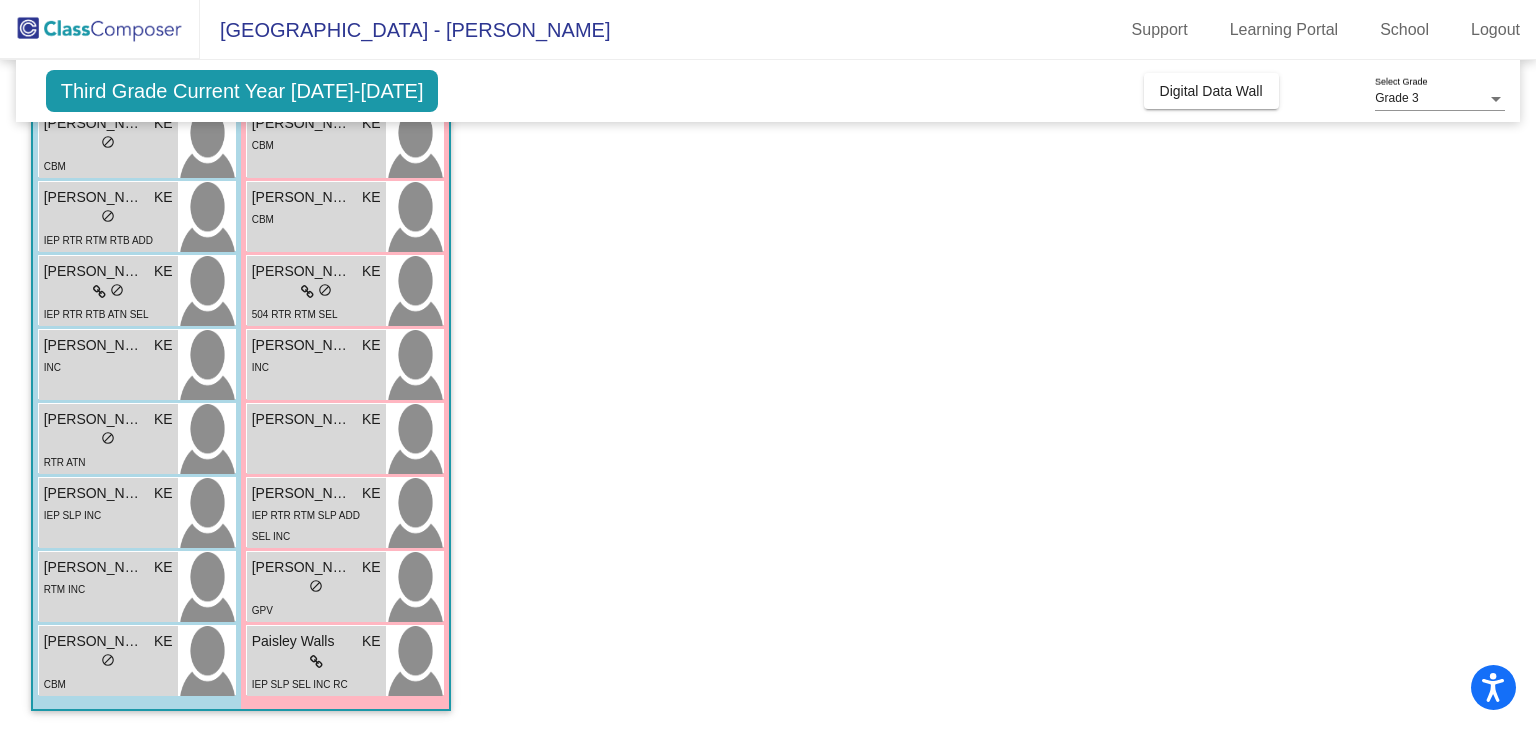 scroll, scrollTop: 0, scrollLeft: 0, axis: both 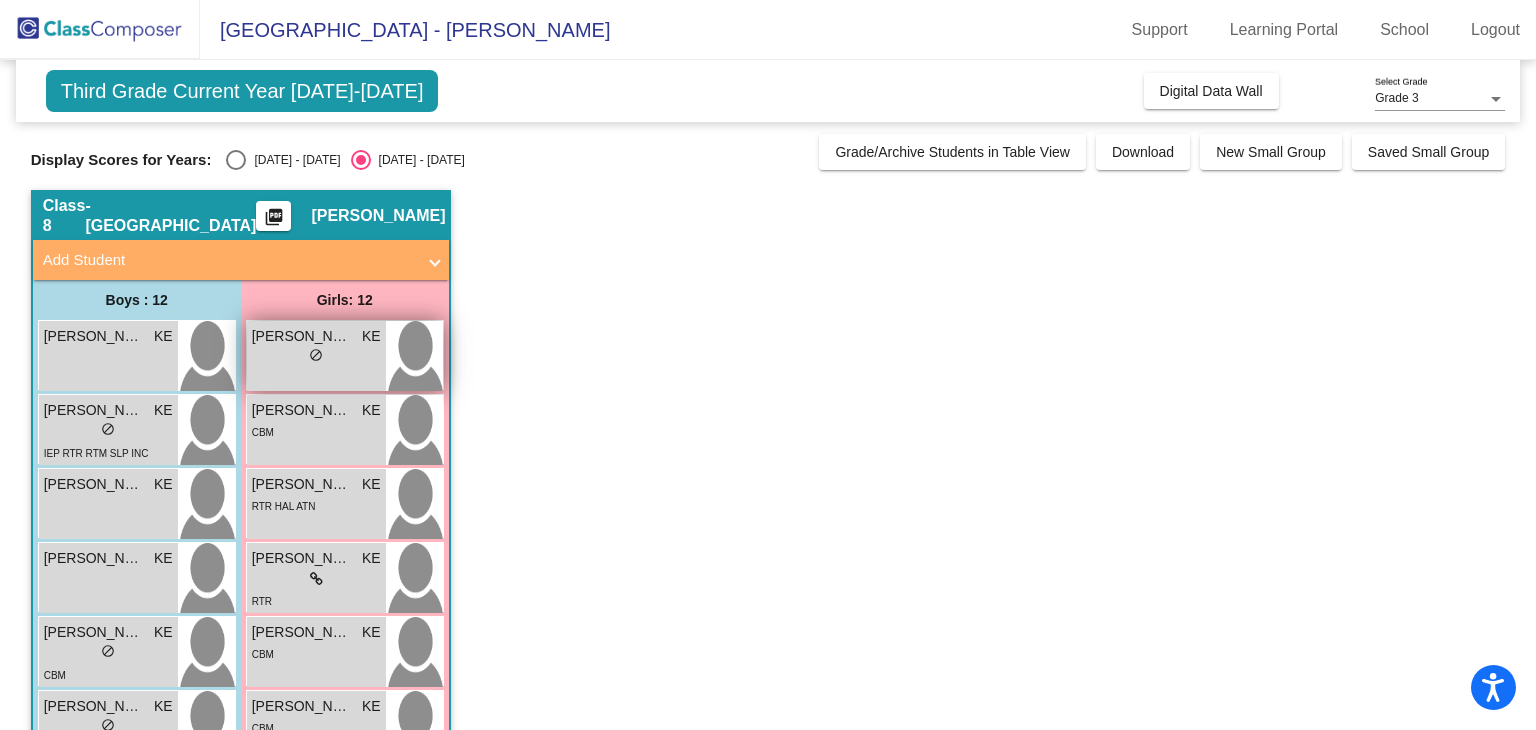 click on "Alaina Albrecht KE lock do_not_disturb_alt" at bounding box center [316, 356] 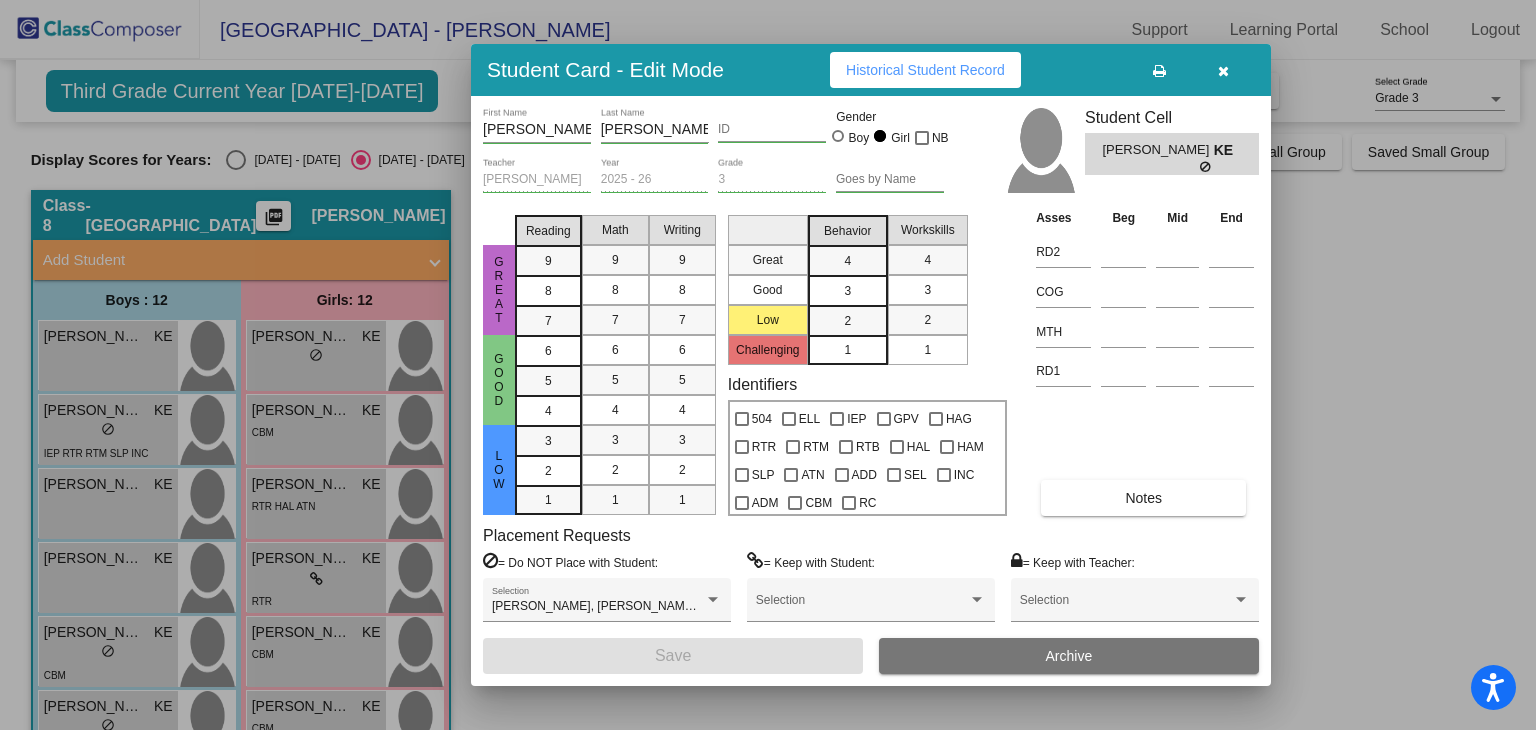 click on "Historical Student Record" at bounding box center [925, 70] 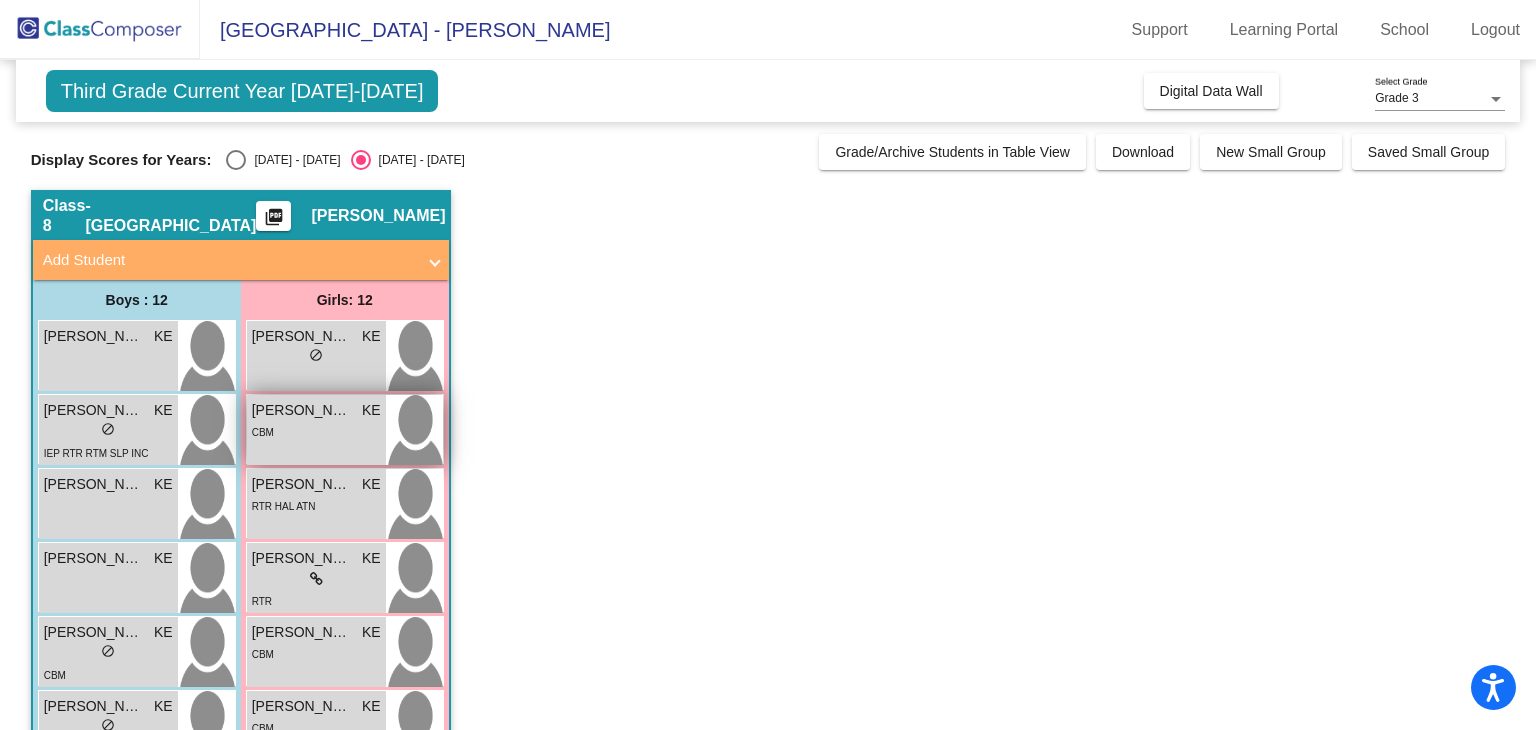 click on "Alyssa Harrison KE lock do_not_disturb_alt CBM" at bounding box center (316, 430) 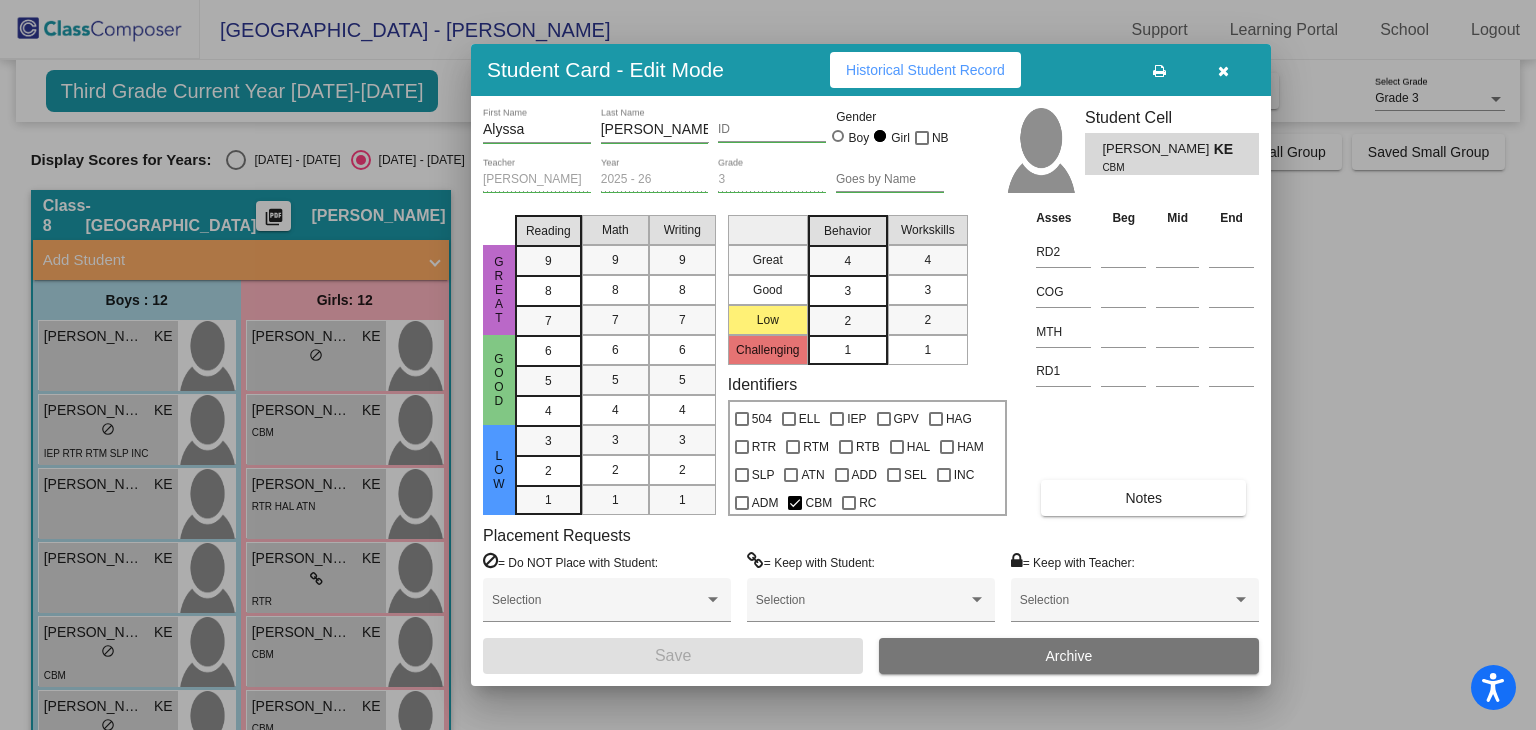 click on "Historical Student Record" at bounding box center (925, 70) 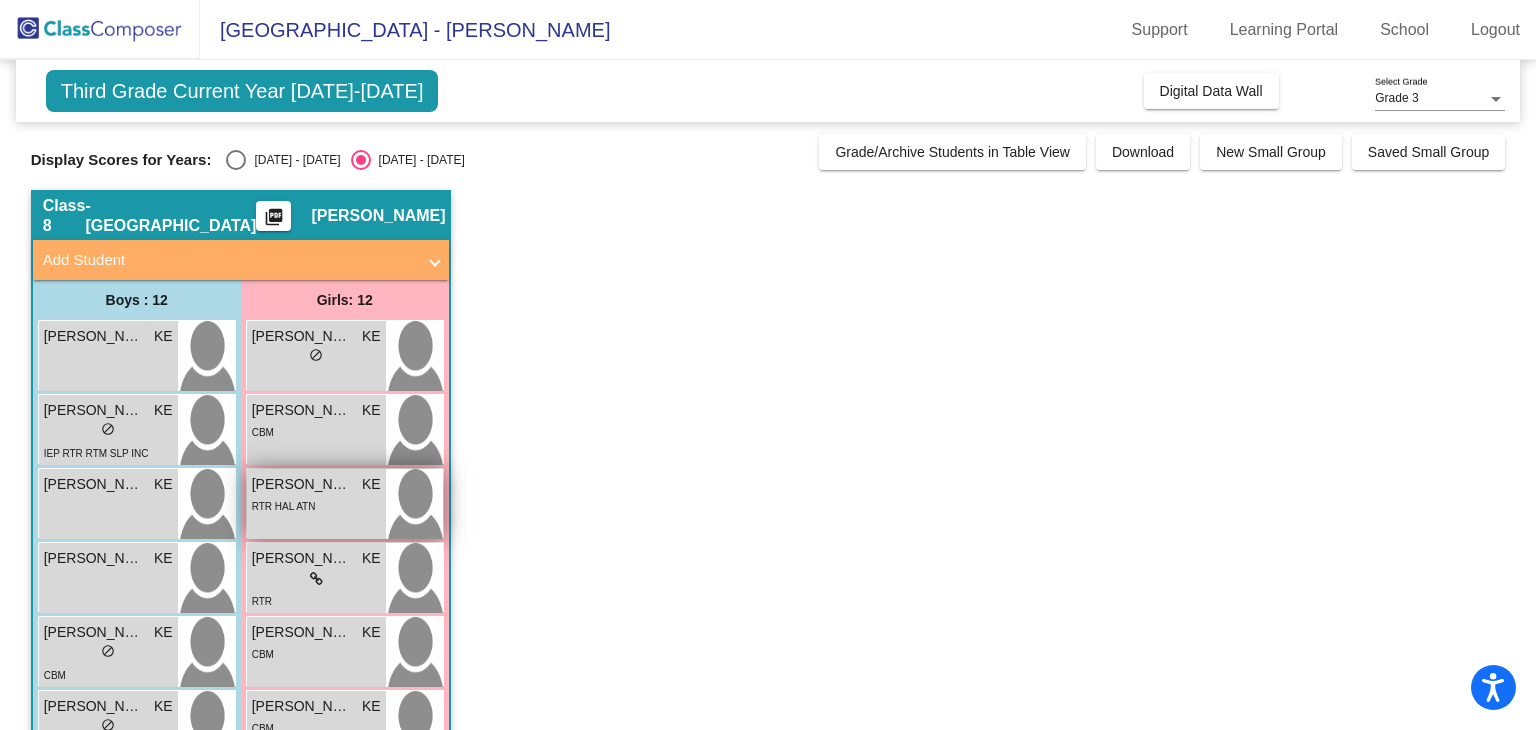click on "Avaleigh Dale KE lock do_not_disturb_alt RTR HAL ATN" at bounding box center [316, 504] 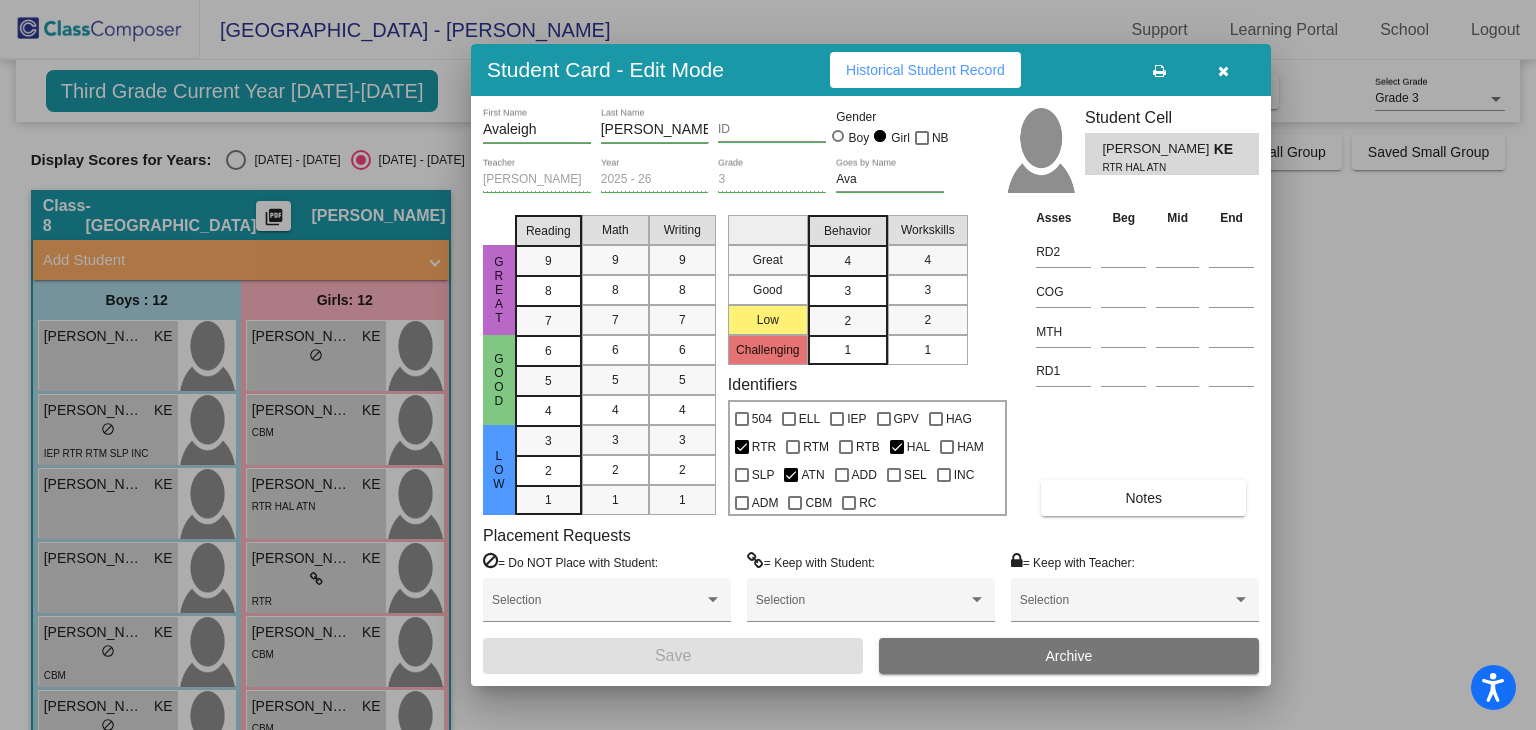 click on "Historical Student Record" at bounding box center (925, 70) 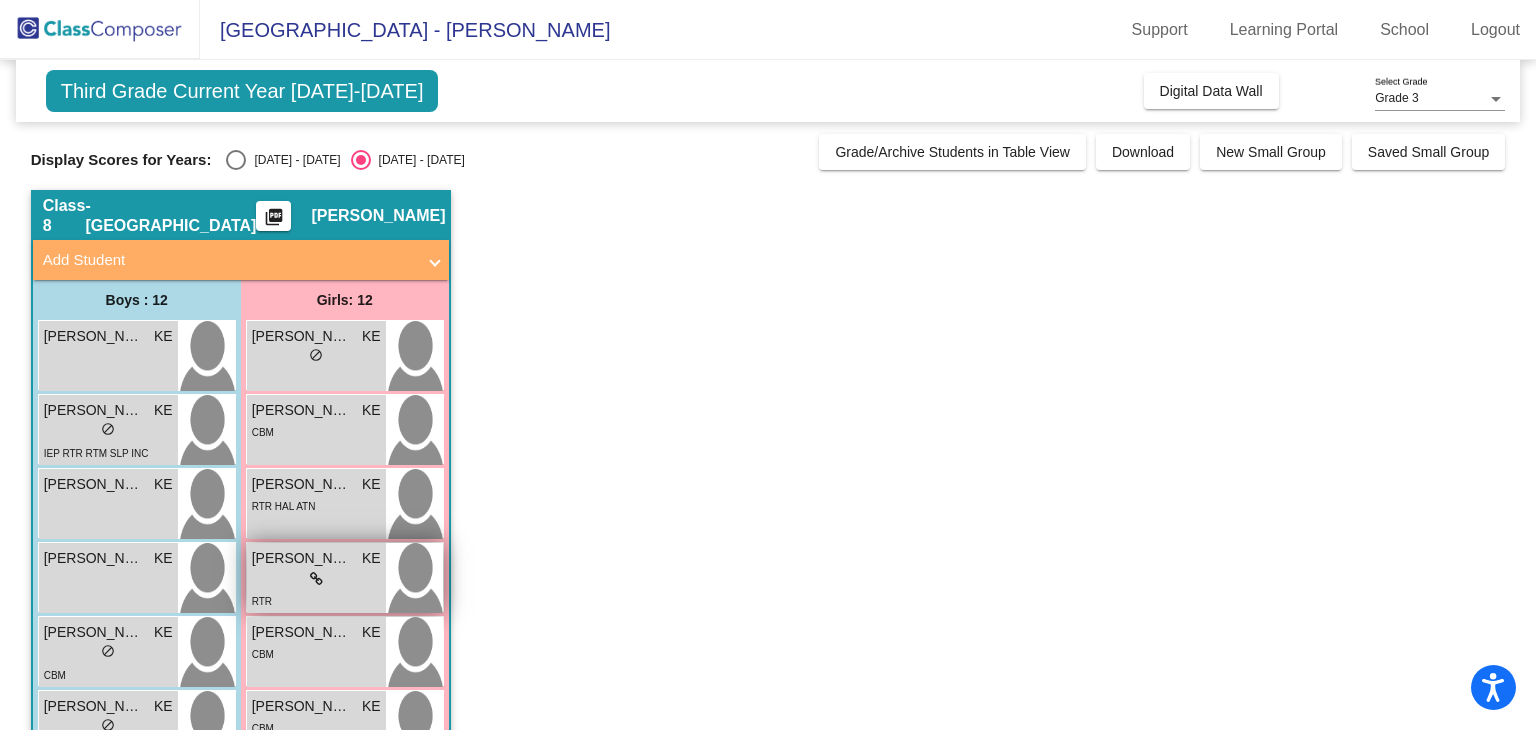 click on "RTR" at bounding box center (316, 600) 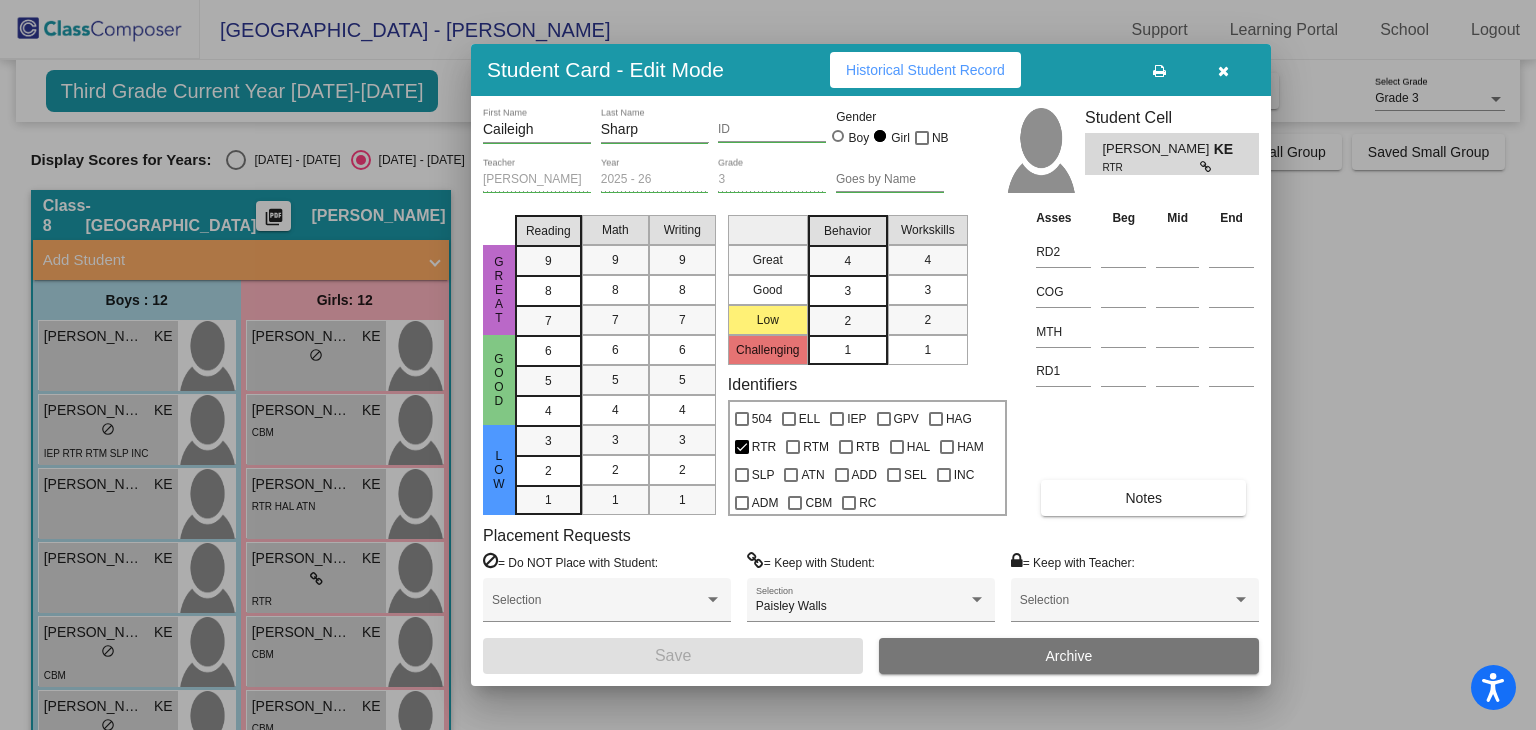 click on "Historical Student Record" at bounding box center (925, 70) 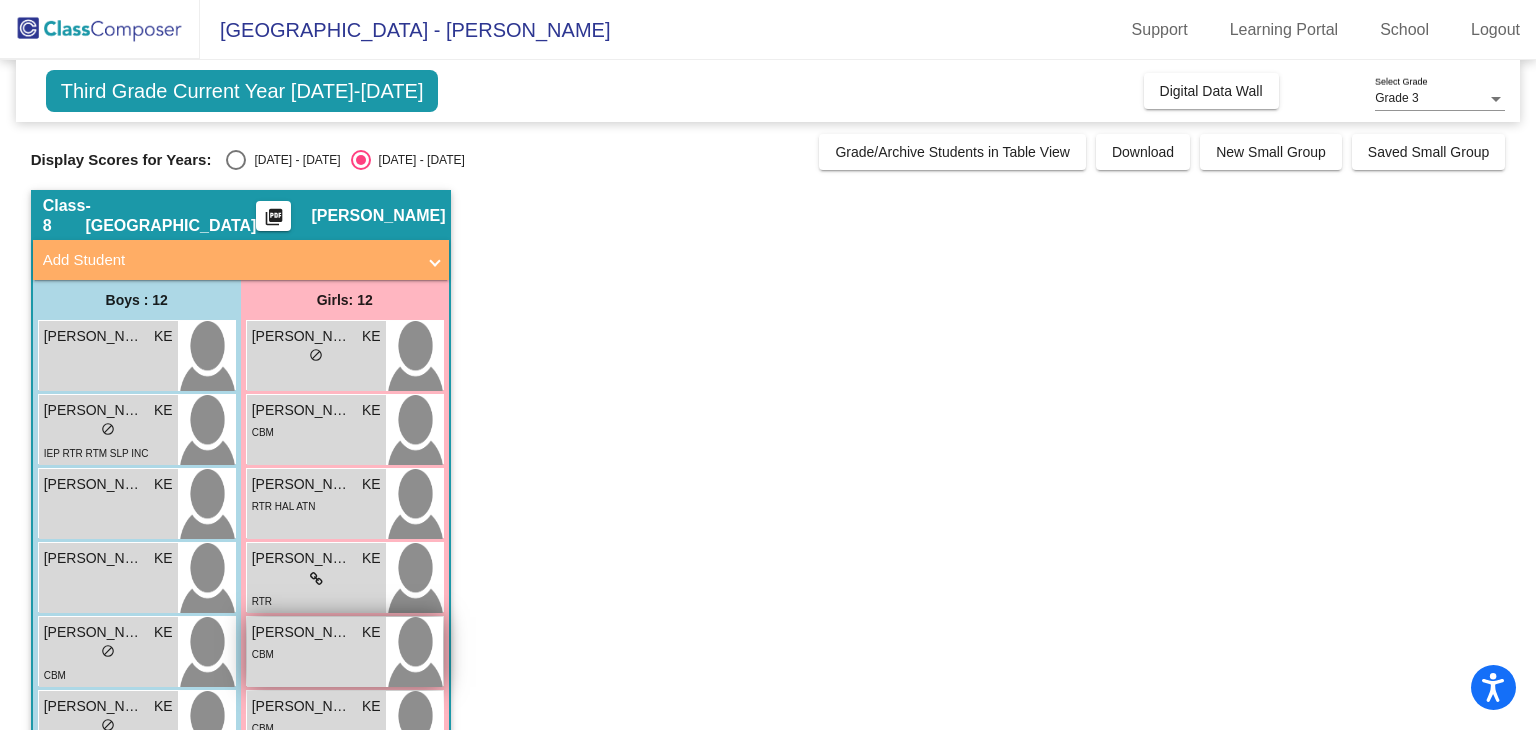 click on "Elin Spoonamore KE lock do_not_disturb_alt CBM" at bounding box center [316, 652] 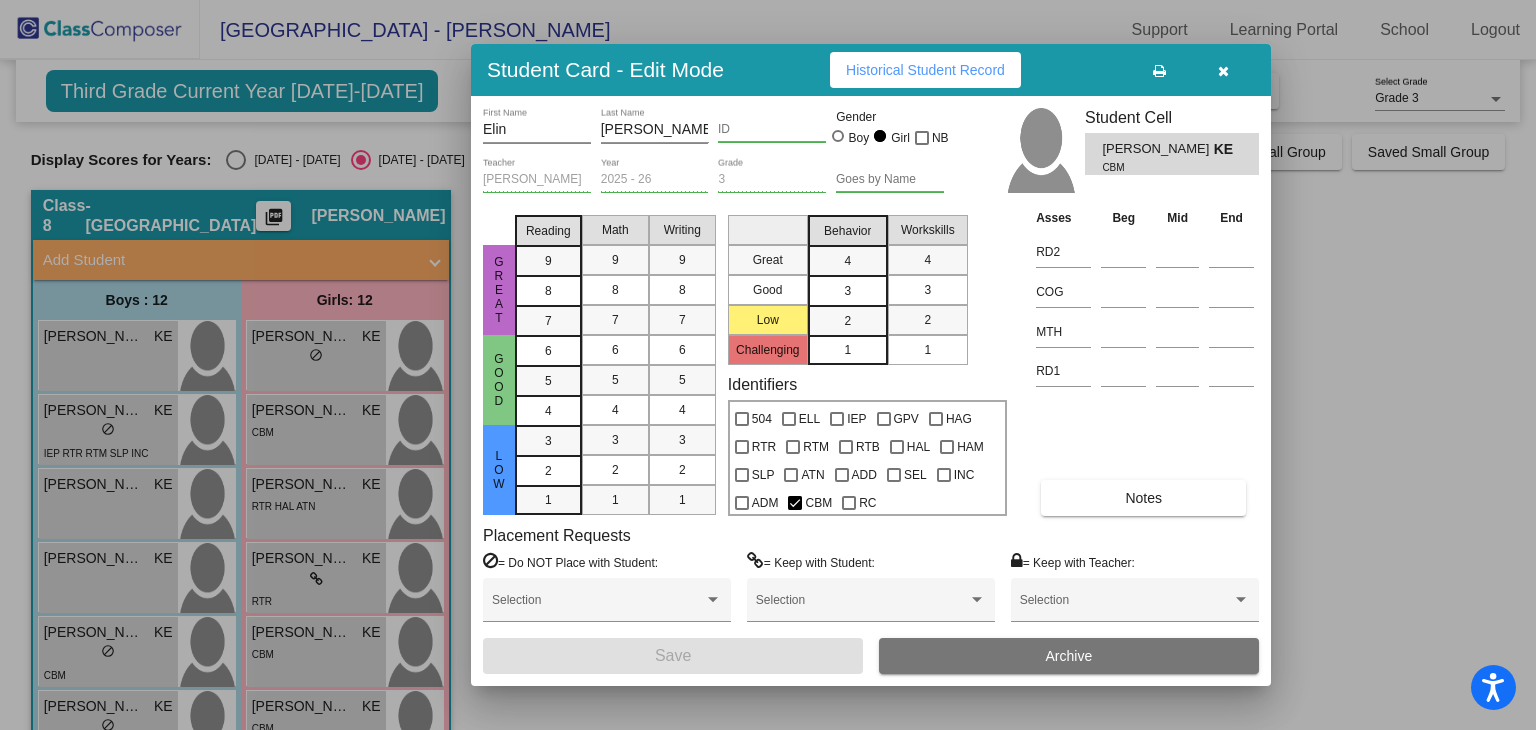 click on "Historical Student Record" at bounding box center [925, 70] 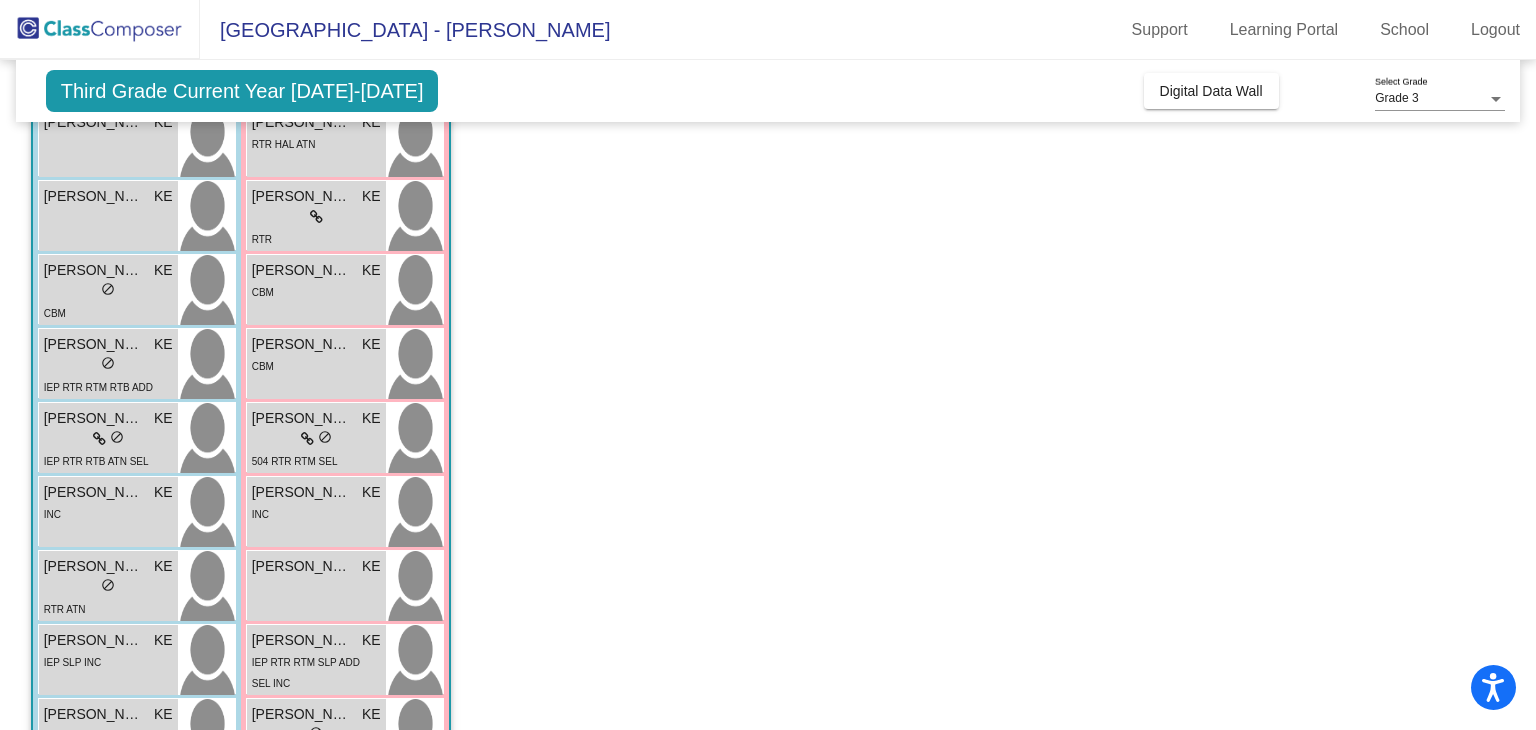 scroll, scrollTop: 367, scrollLeft: 0, axis: vertical 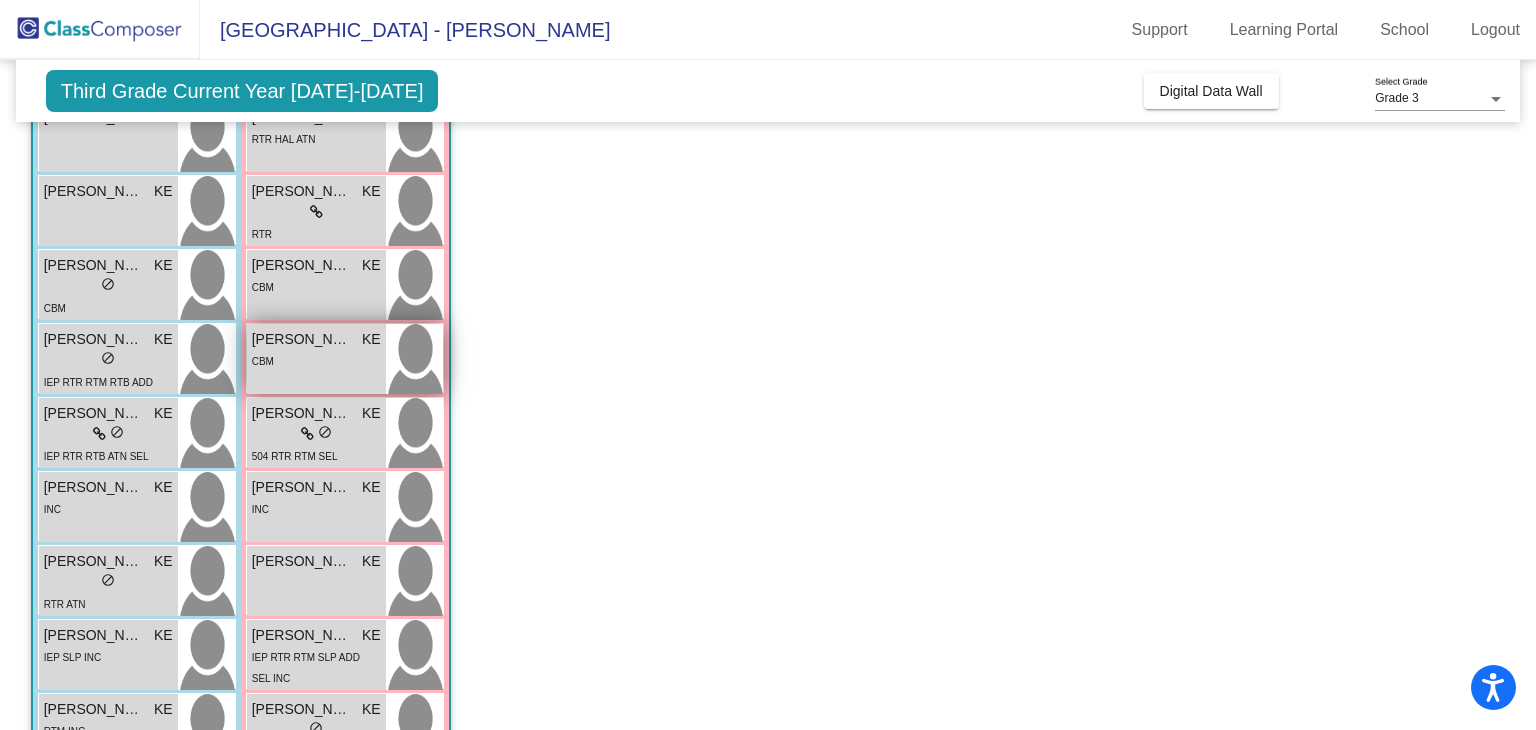click on "CBM" at bounding box center (316, 360) 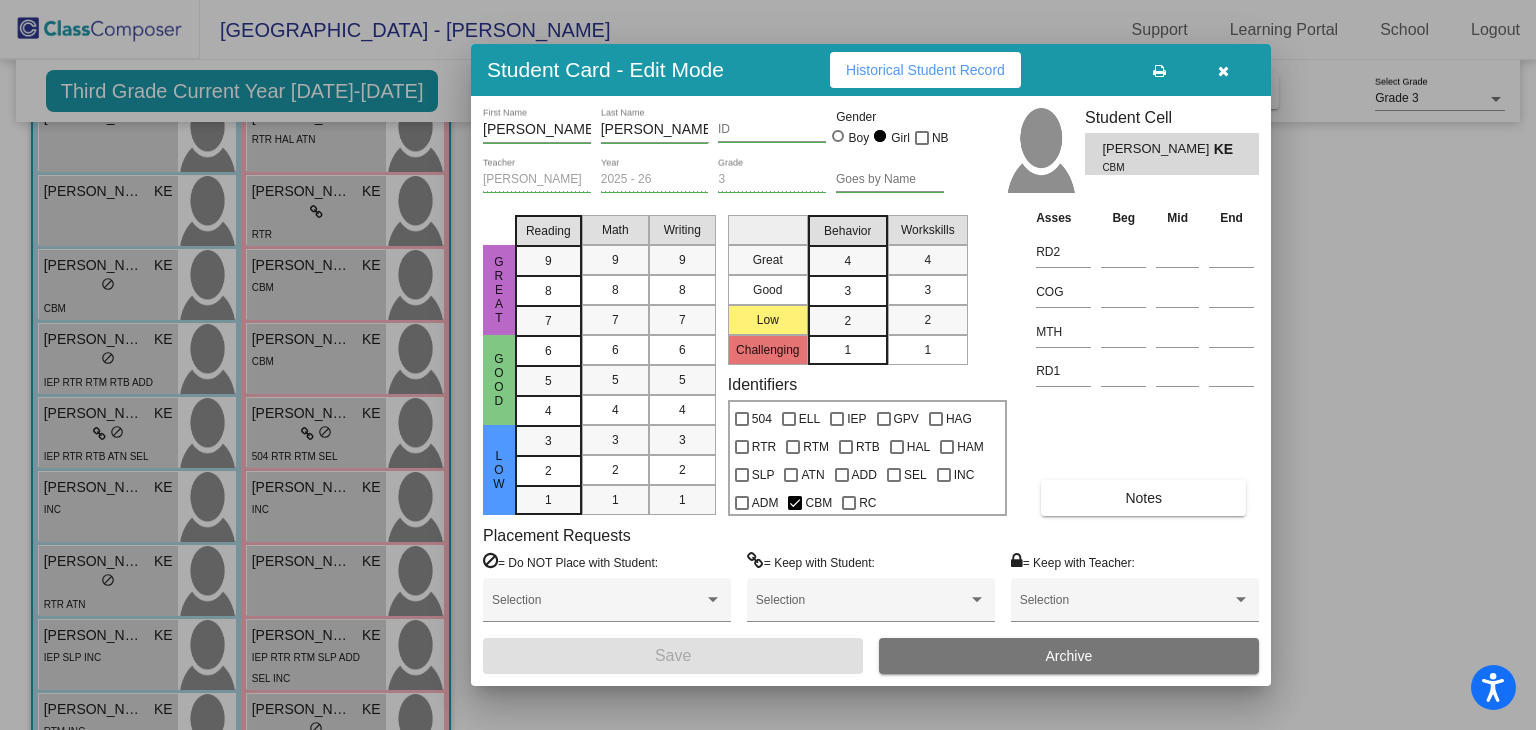 click on "Historical Student Record" at bounding box center [925, 70] 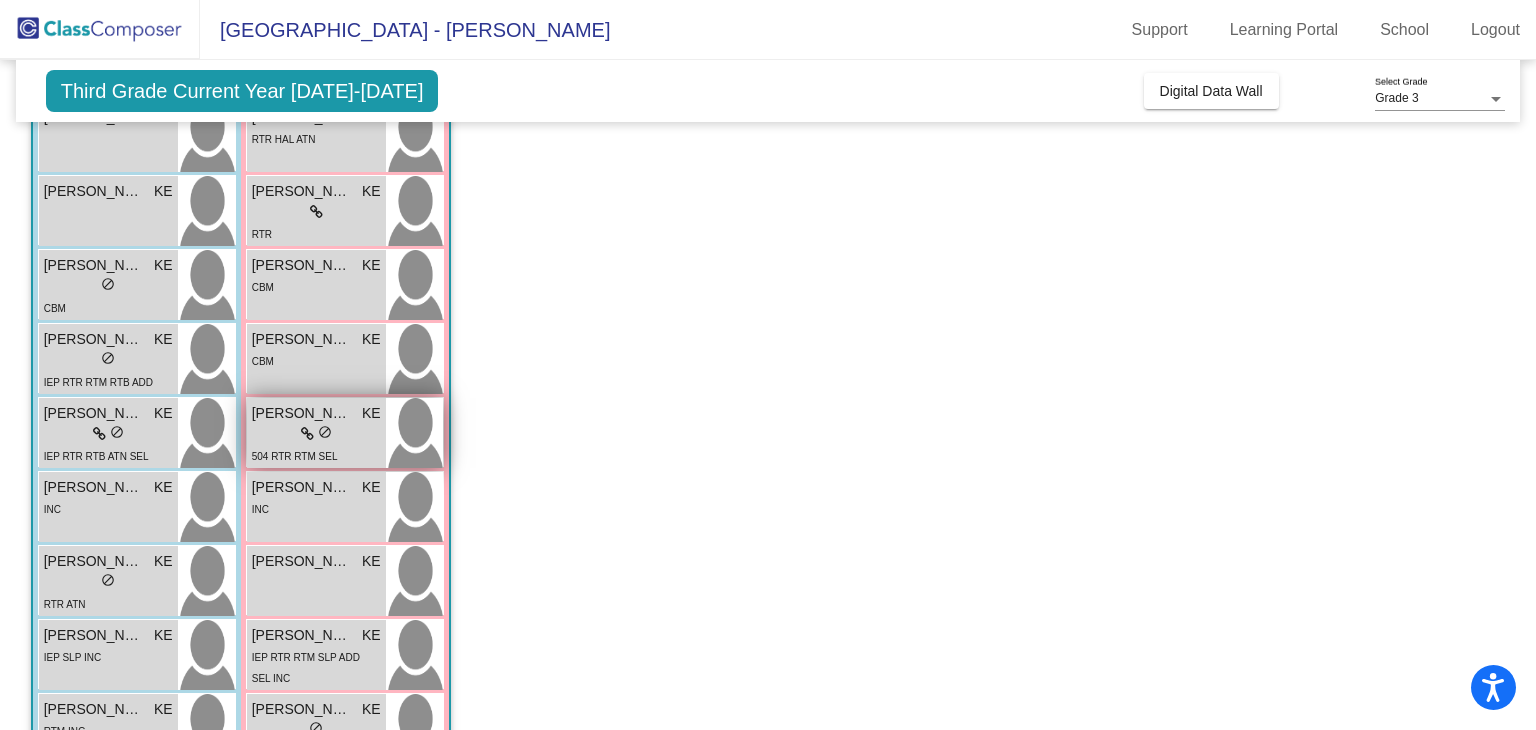 click on "lock do_not_disturb_alt" at bounding box center (316, 434) 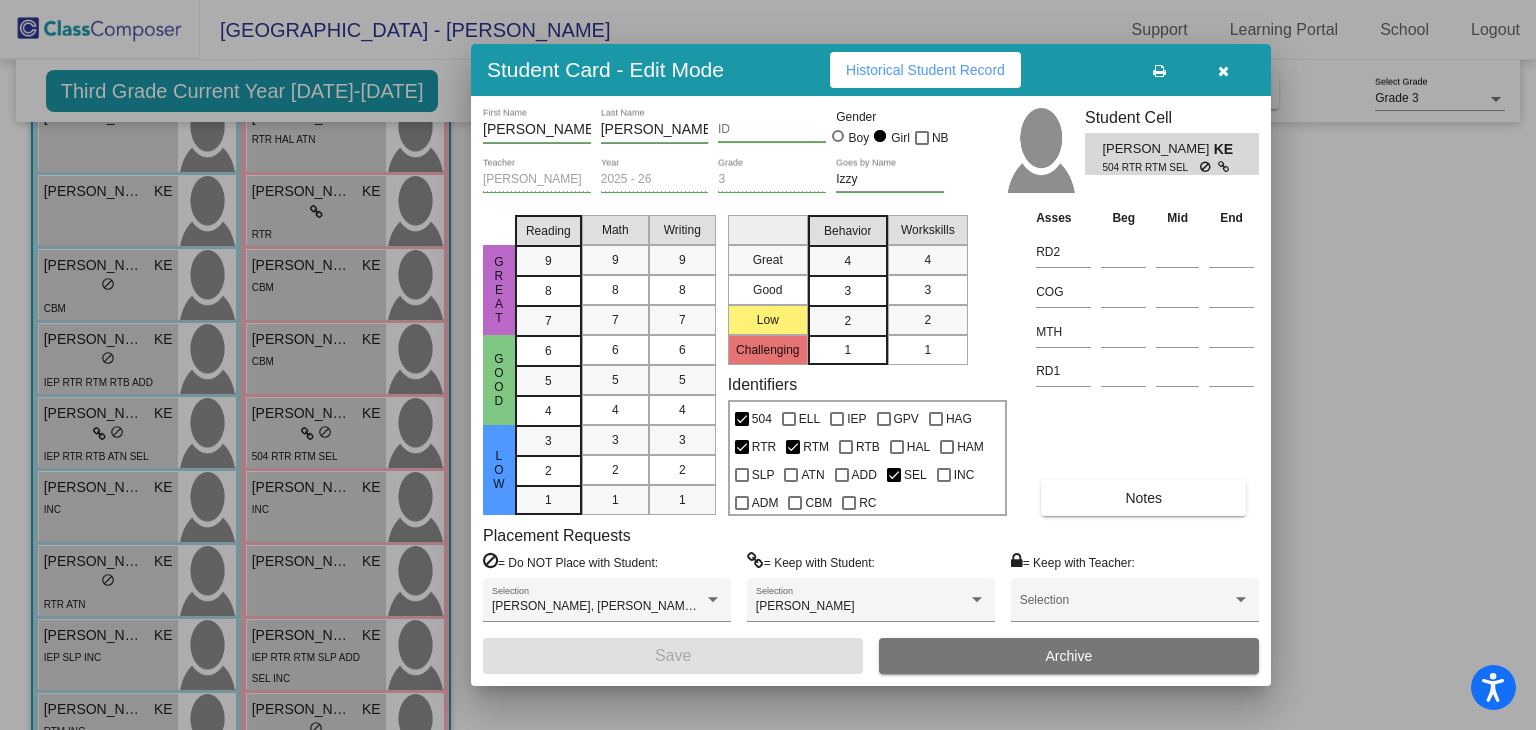 click on "Historical Student Record" at bounding box center (925, 70) 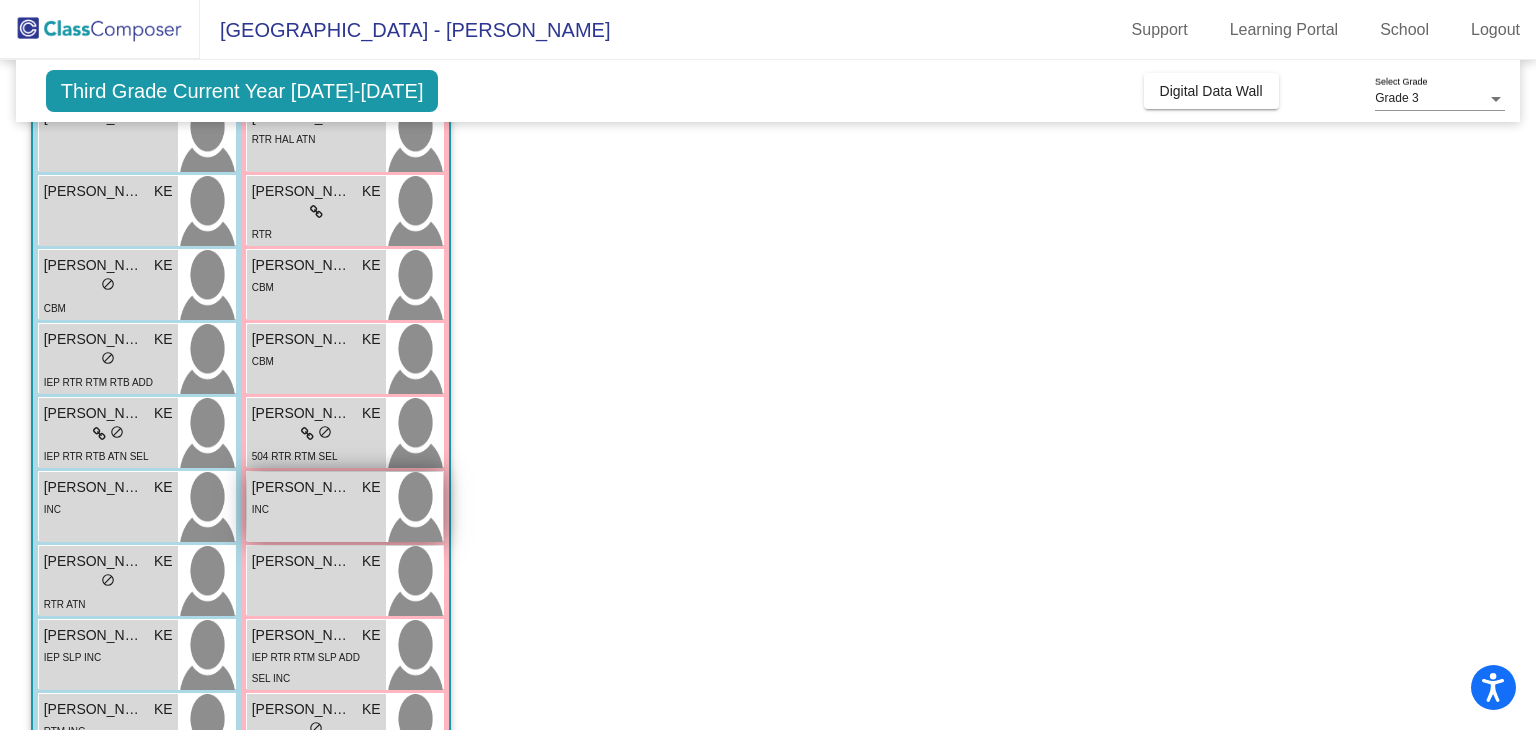 click on "INC" at bounding box center [316, 508] 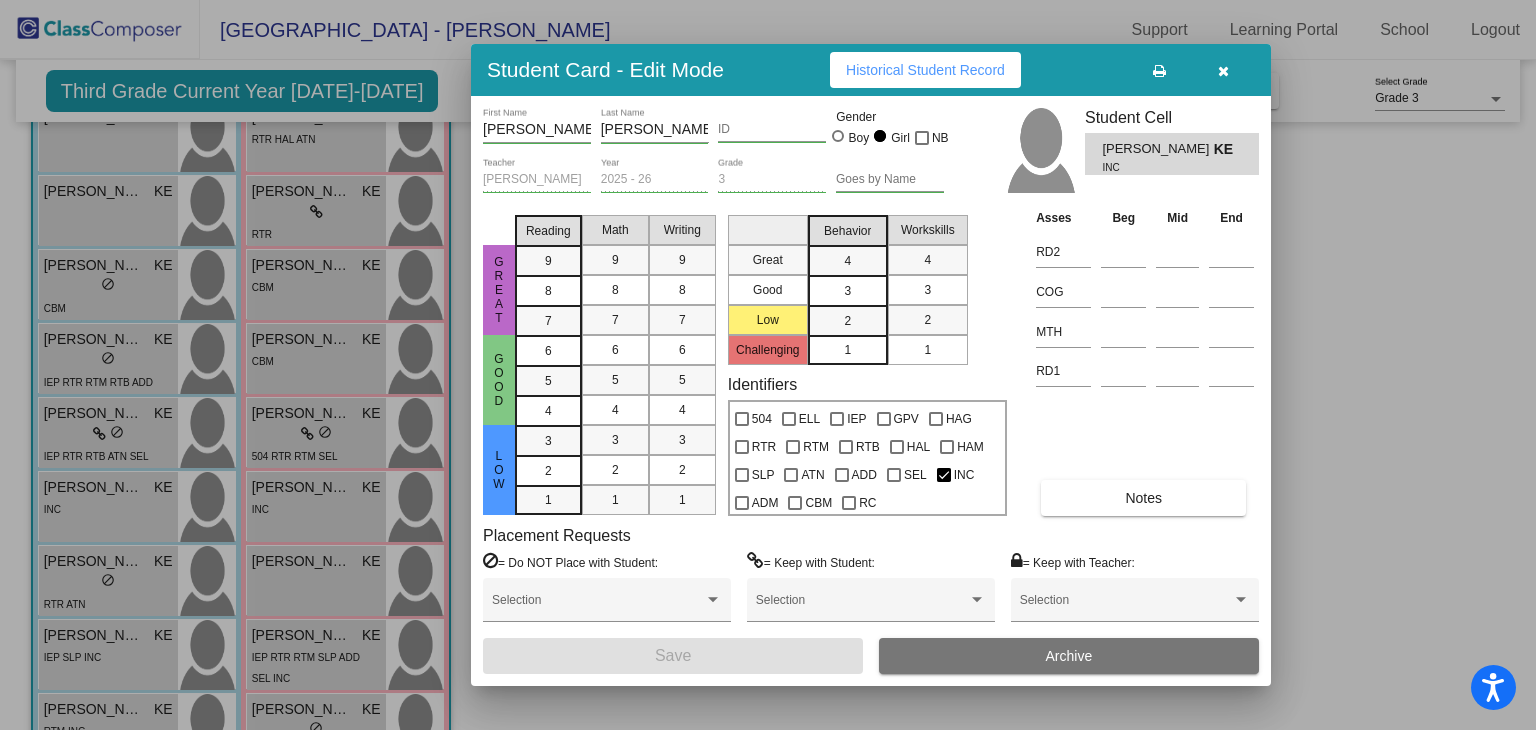 click on "Historical Student Record" at bounding box center [925, 70] 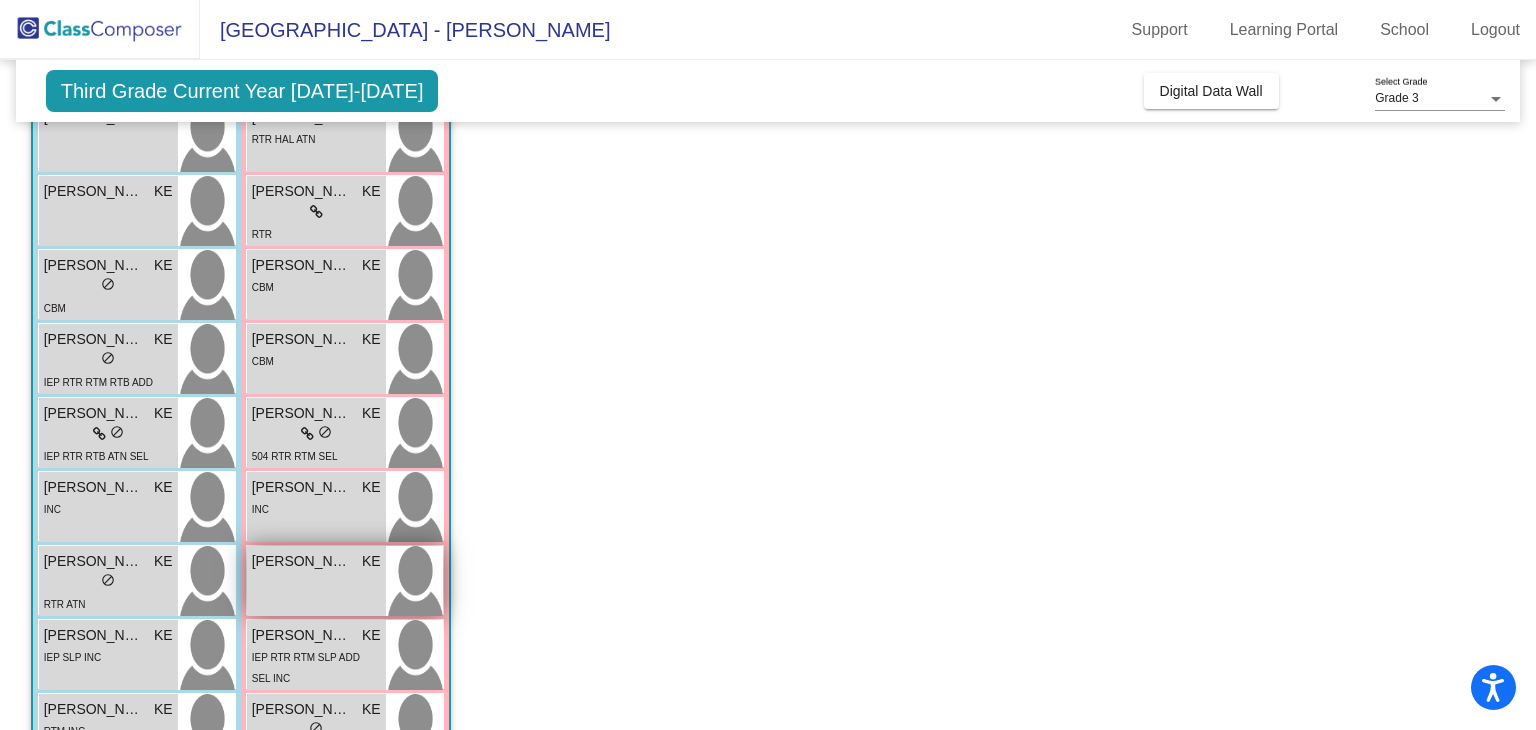 click on "Melody Hogston KE lock do_not_disturb_alt" at bounding box center (316, 581) 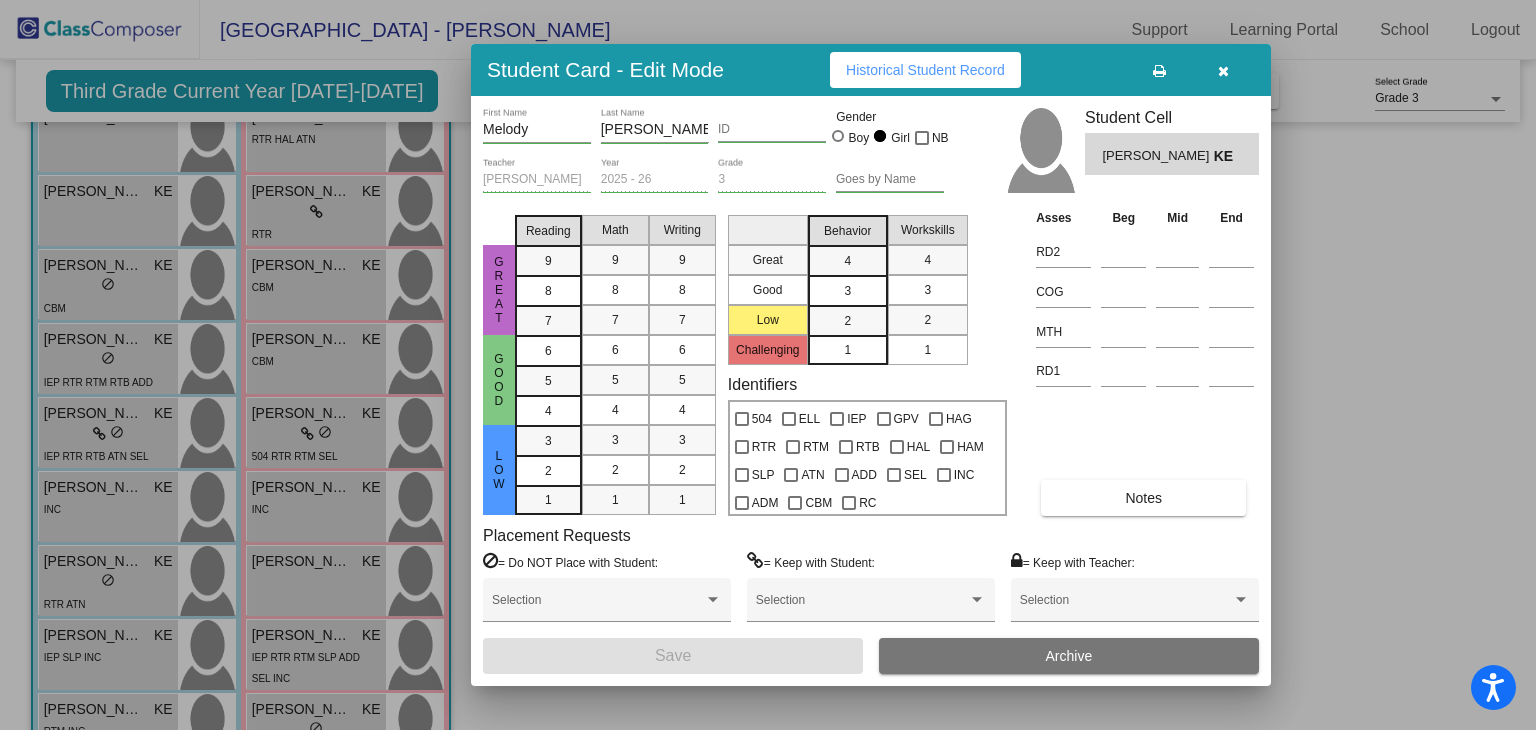click on "Historical Student Record" at bounding box center [925, 70] 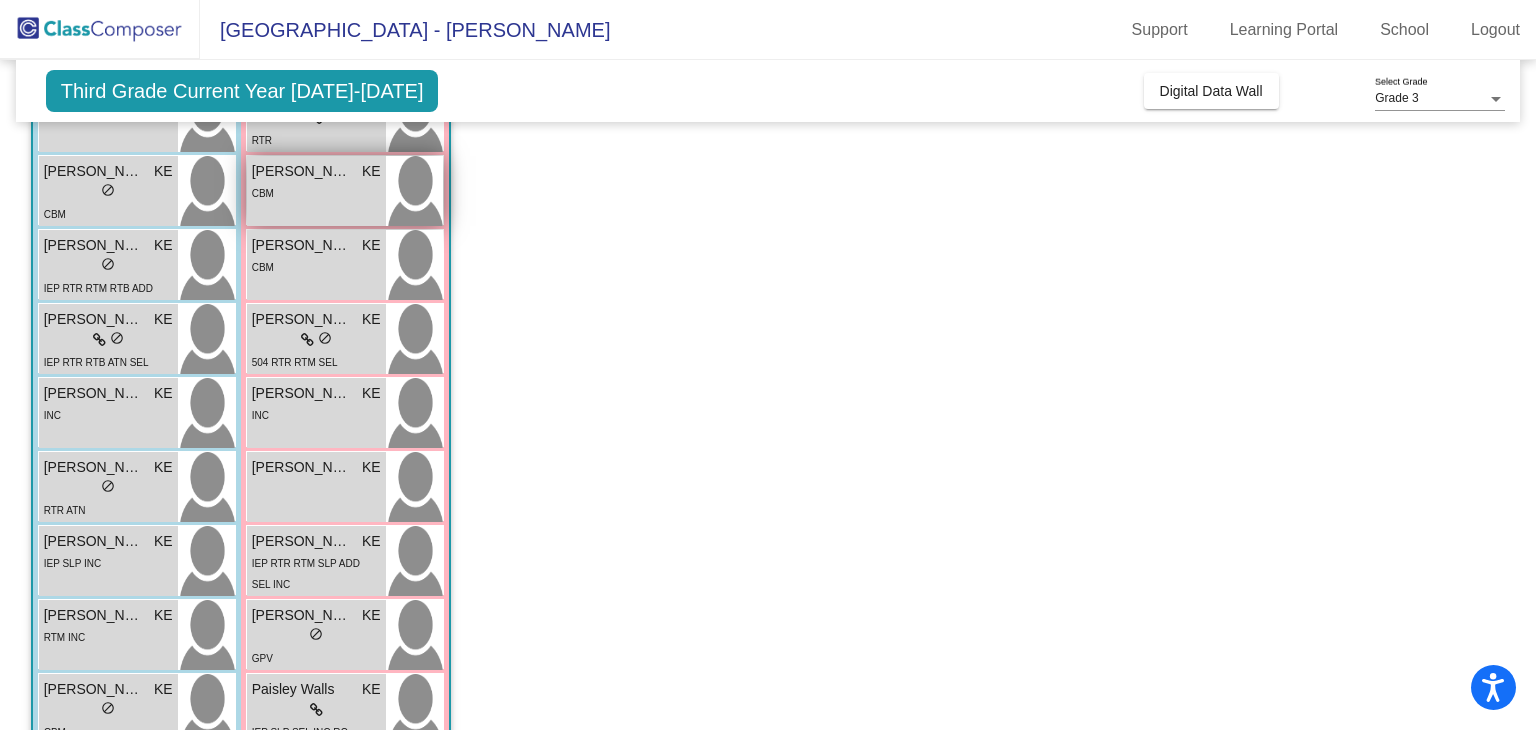 scroll, scrollTop: 509, scrollLeft: 0, axis: vertical 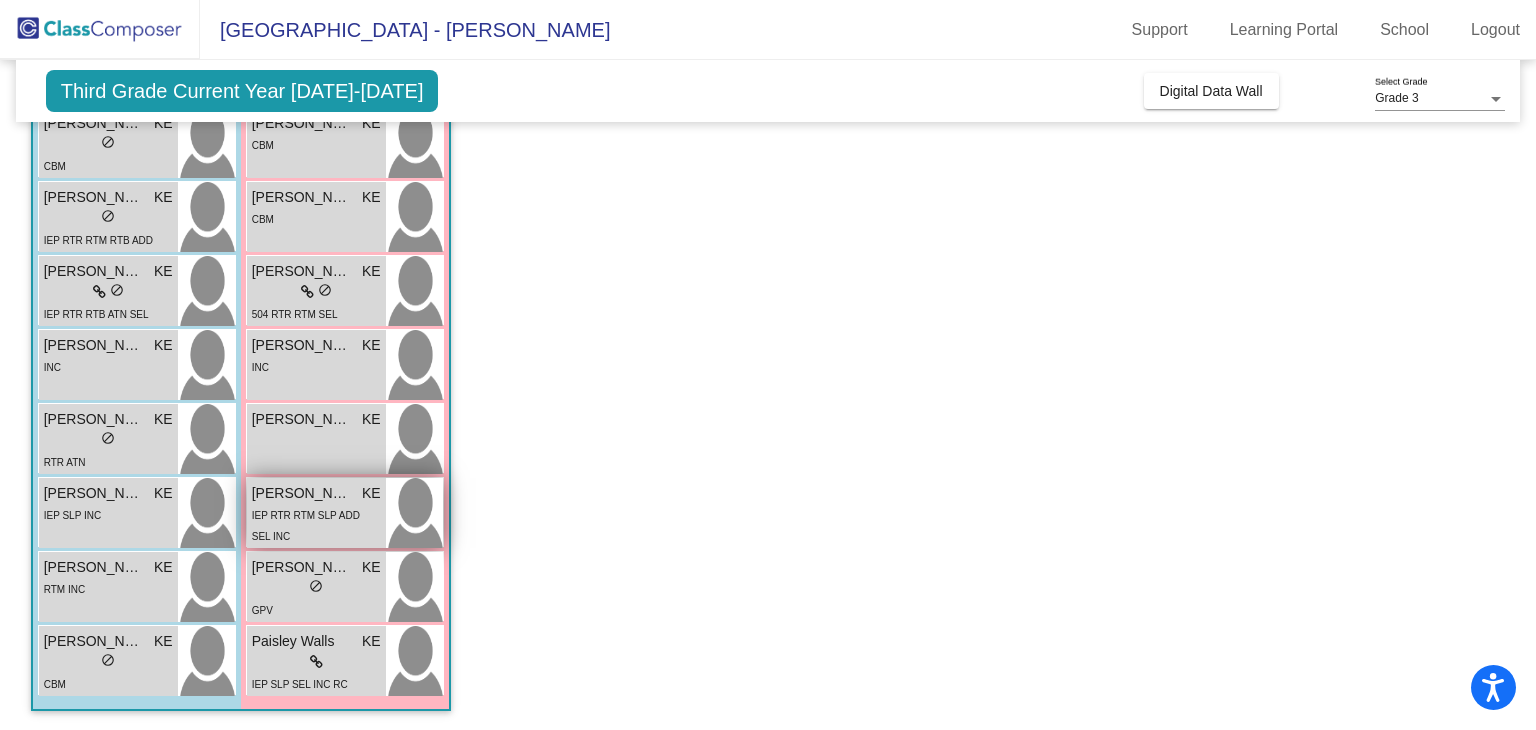 click on "Mia Joy Moeller" at bounding box center (302, 493) 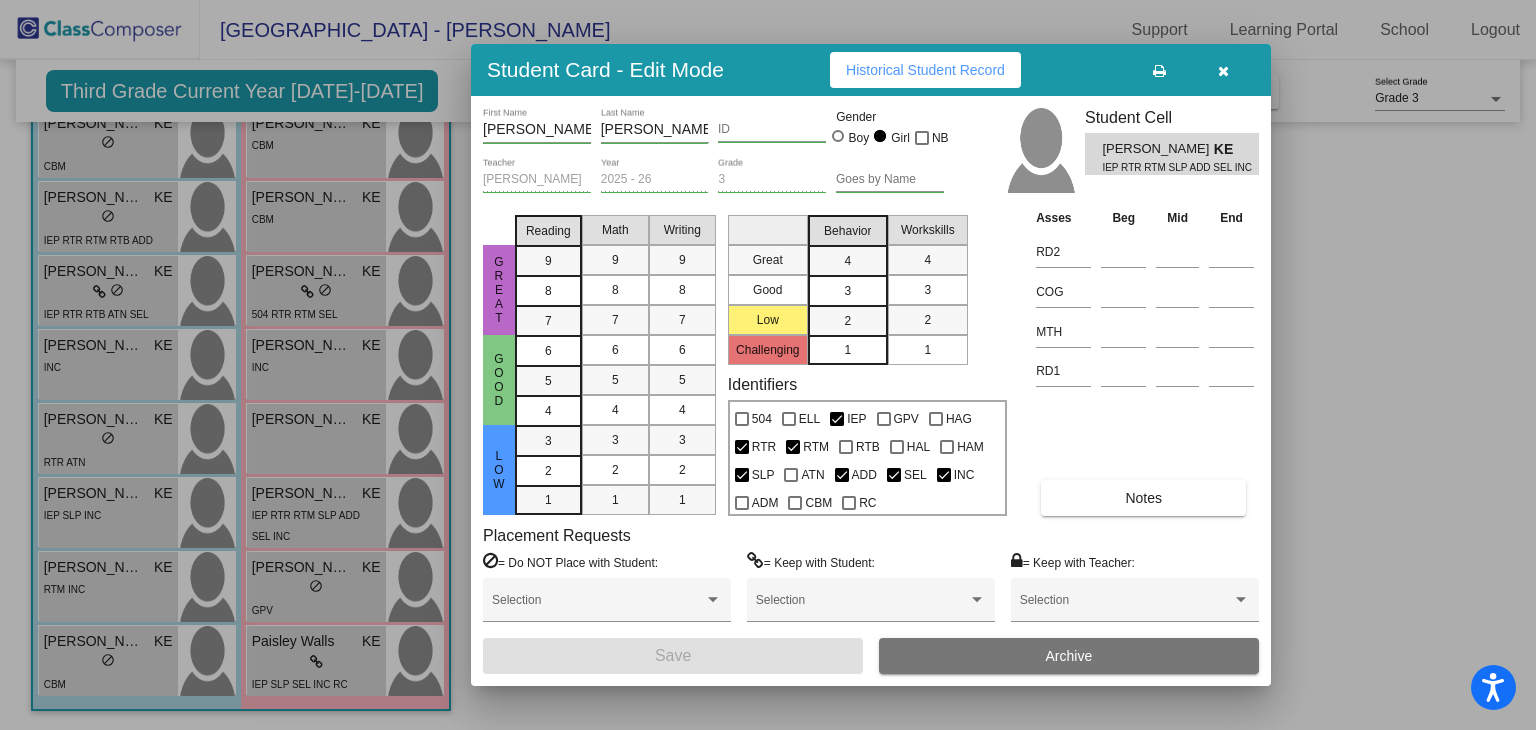 click on "Historical Student Record" at bounding box center [925, 70] 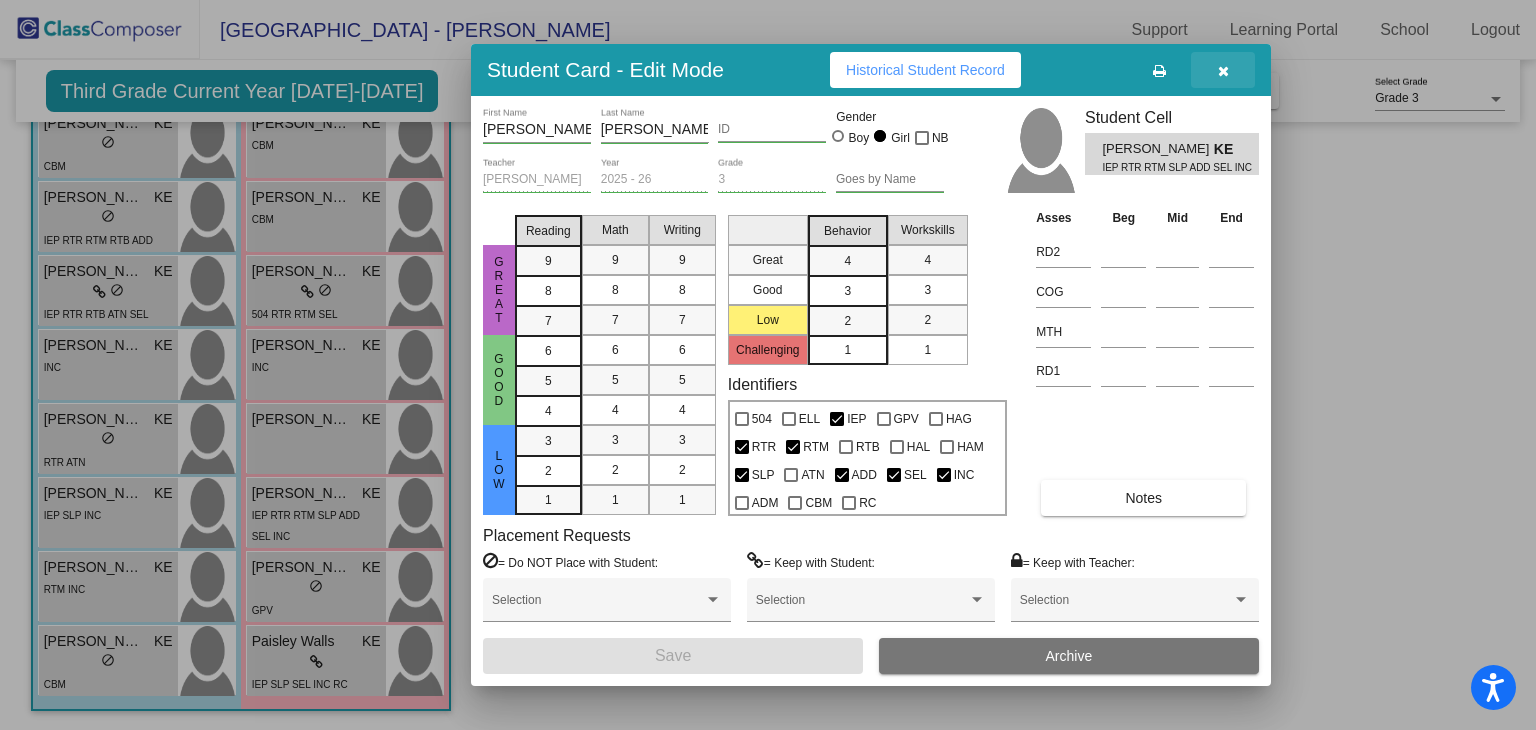 click at bounding box center (1223, 70) 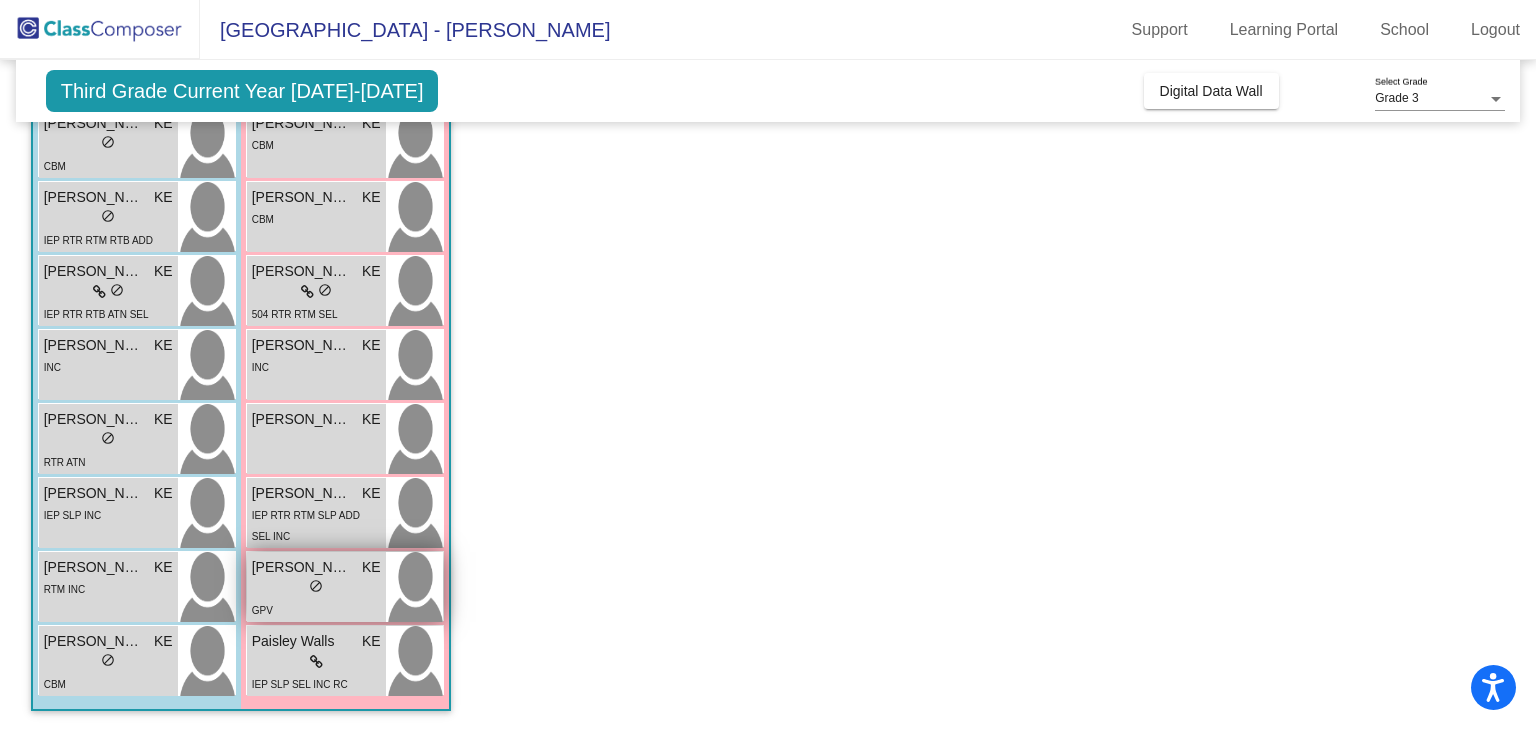 click on "Paisley Bewley" at bounding box center [302, 567] 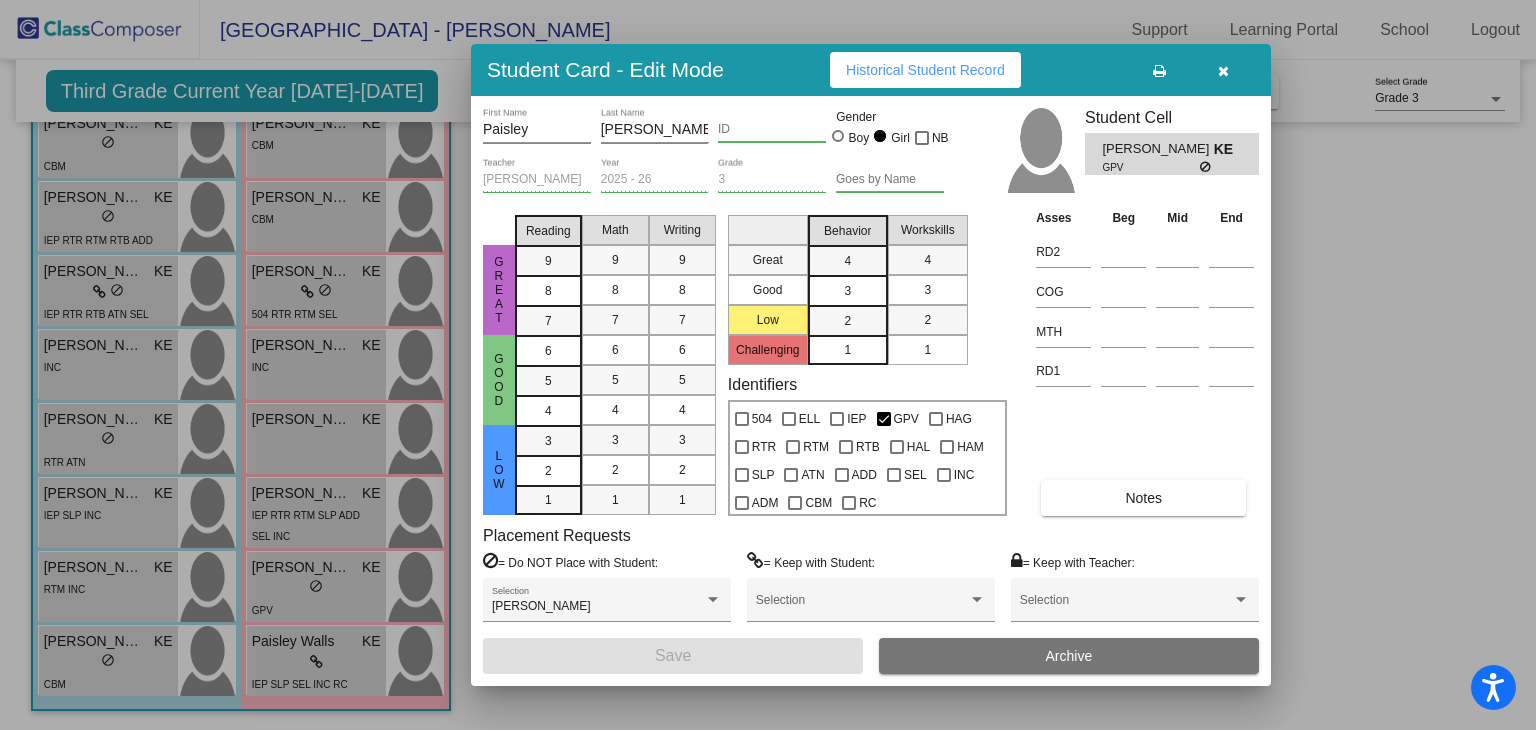 click on "Historical Student Record" at bounding box center [925, 70] 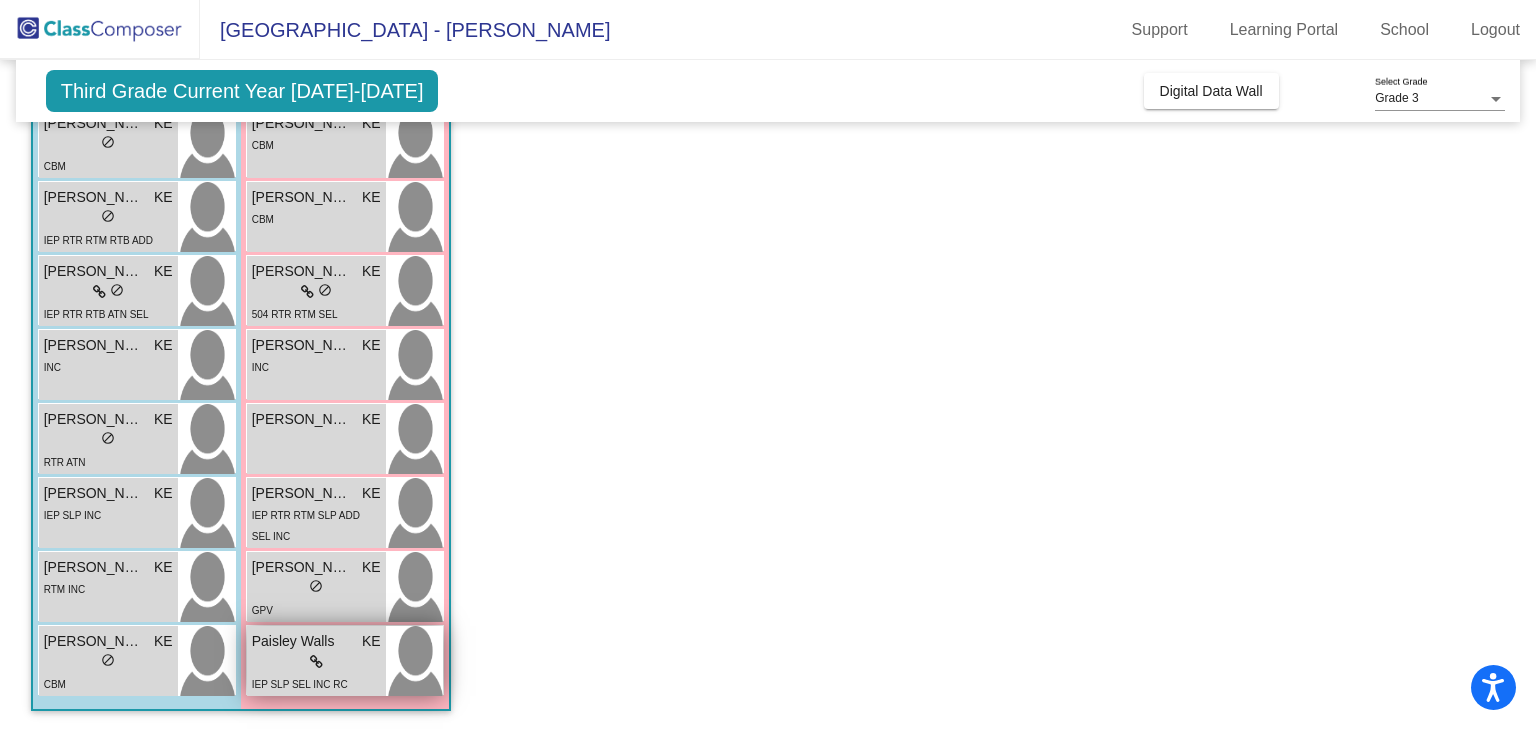 click on "IEP SLP SEL INC RC" at bounding box center (316, 683) 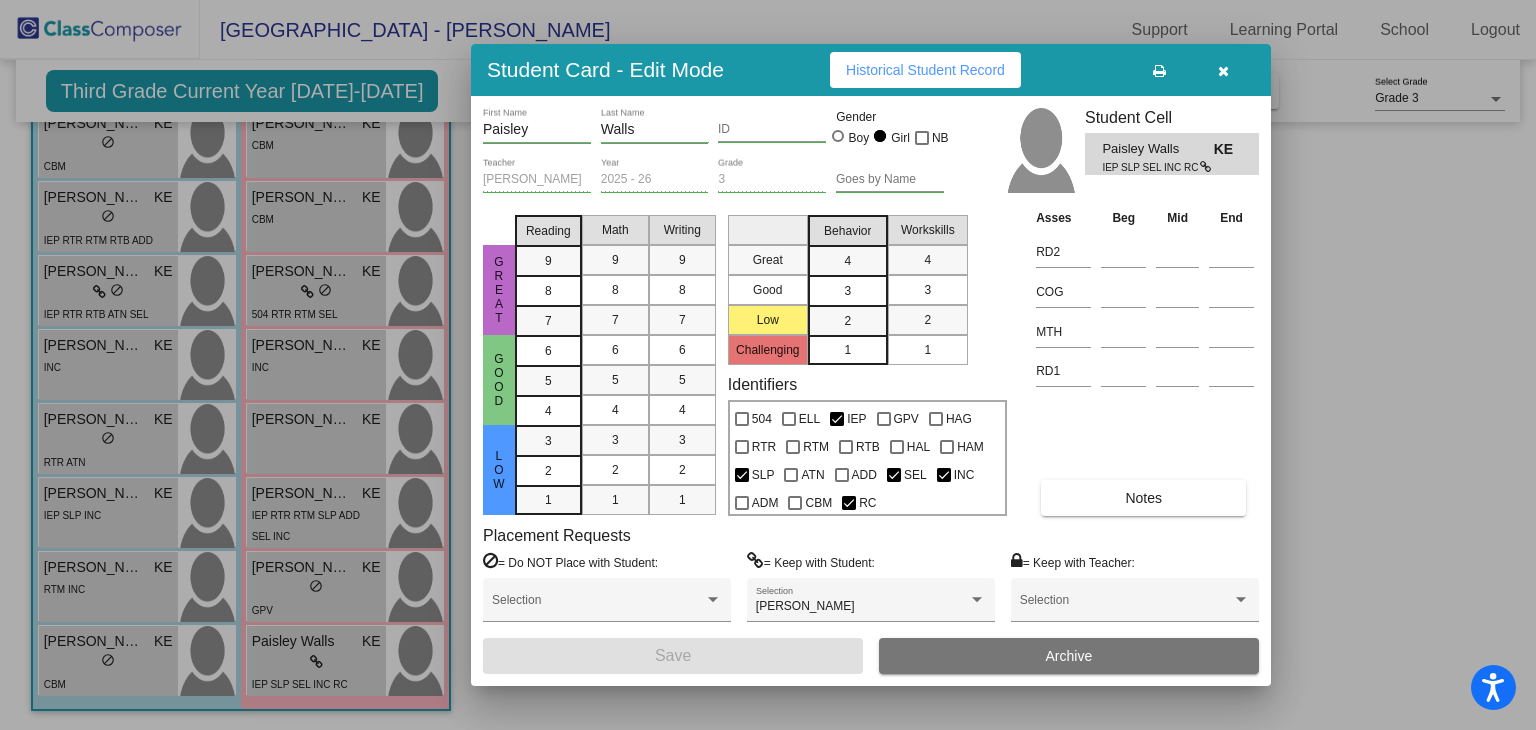 click on "Historical Student Record" at bounding box center [925, 70] 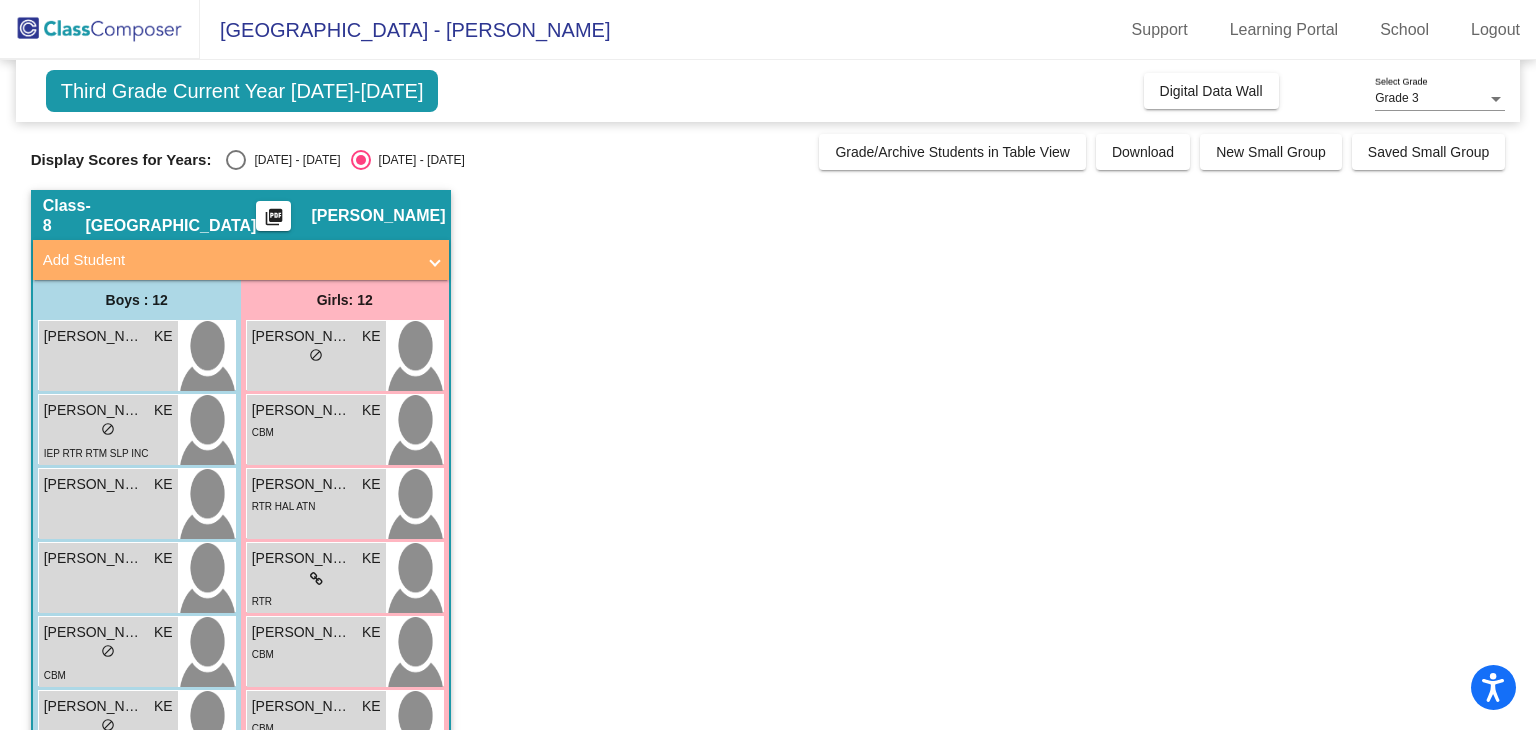scroll, scrollTop: 509, scrollLeft: 0, axis: vertical 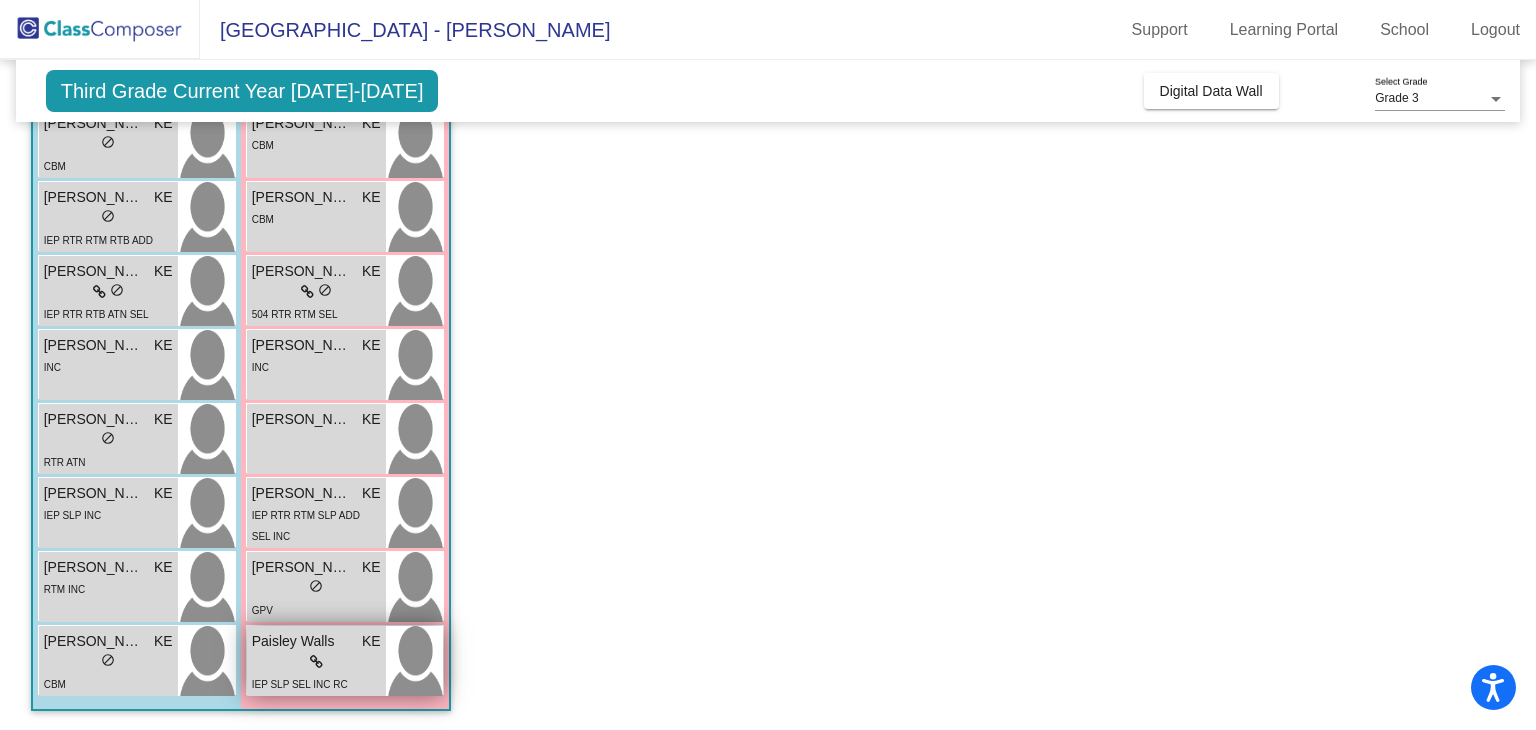 click at bounding box center (414, 661) 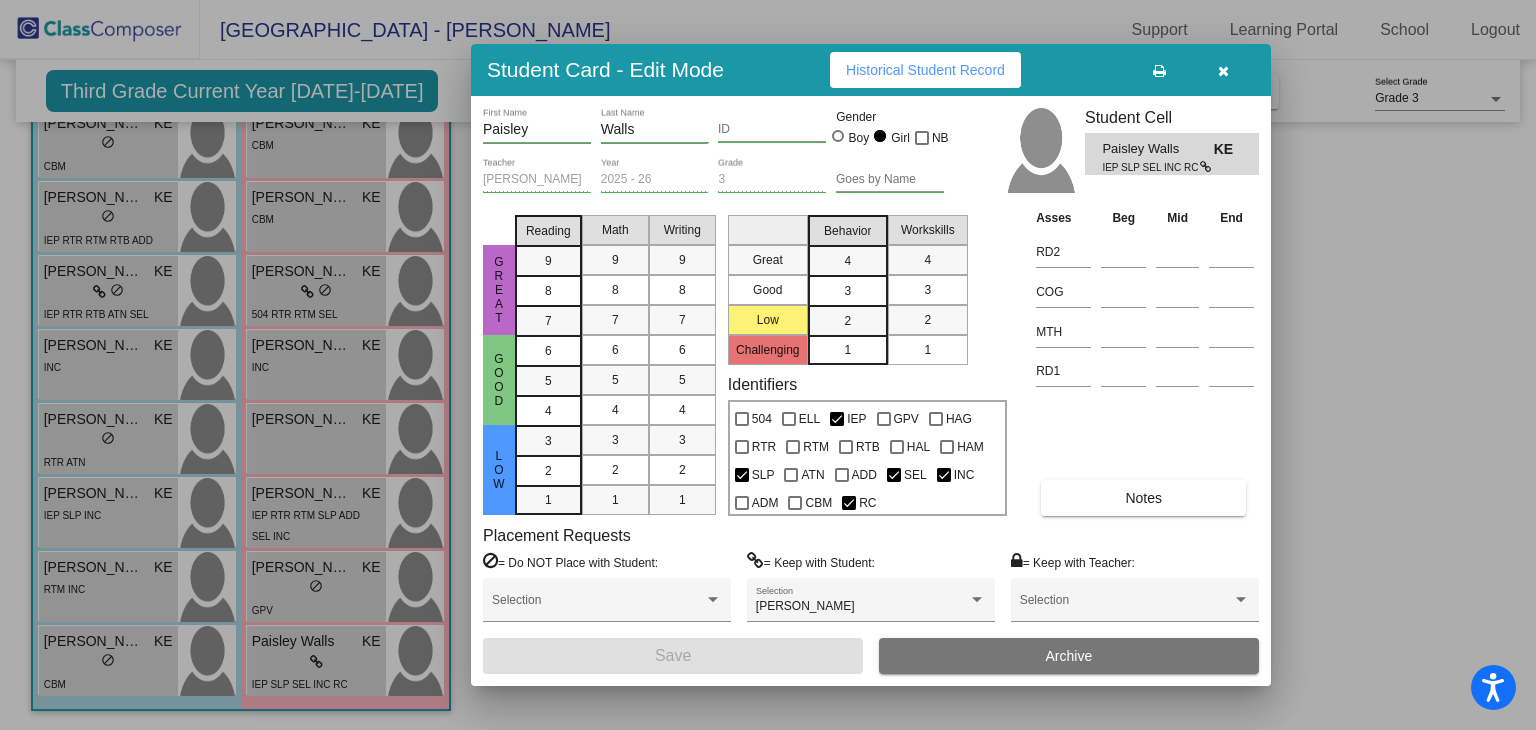 click at bounding box center (1223, 70) 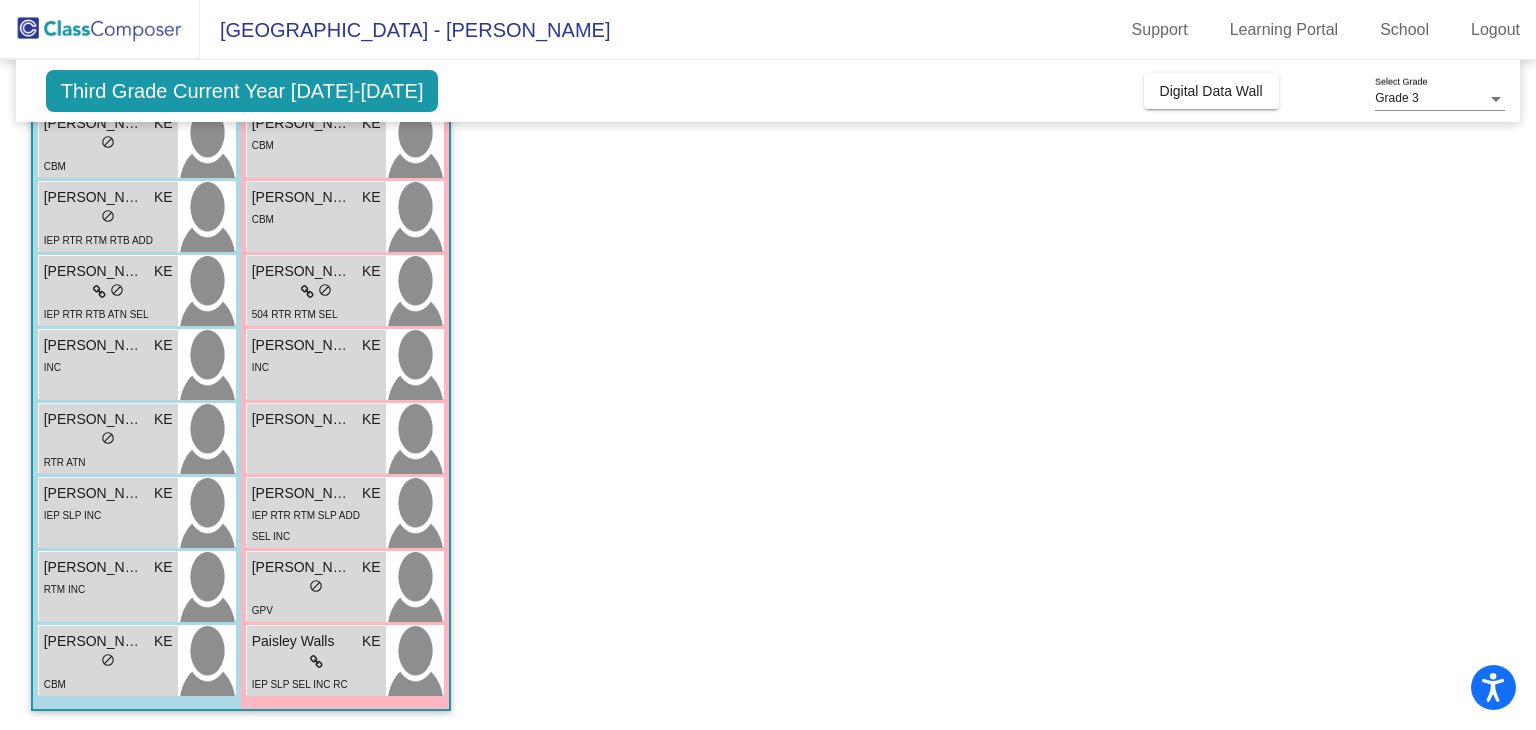 scroll, scrollTop: 0, scrollLeft: 0, axis: both 